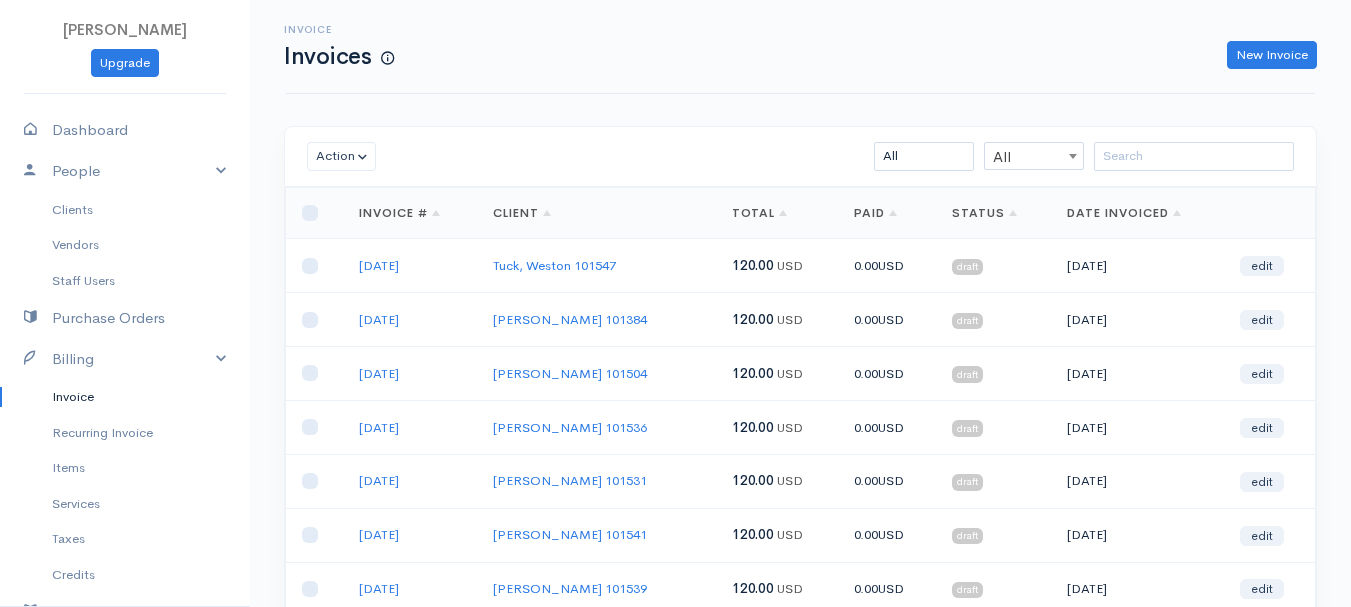 scroll, scrollTop: 0, scrollLeft: 0, axis: both 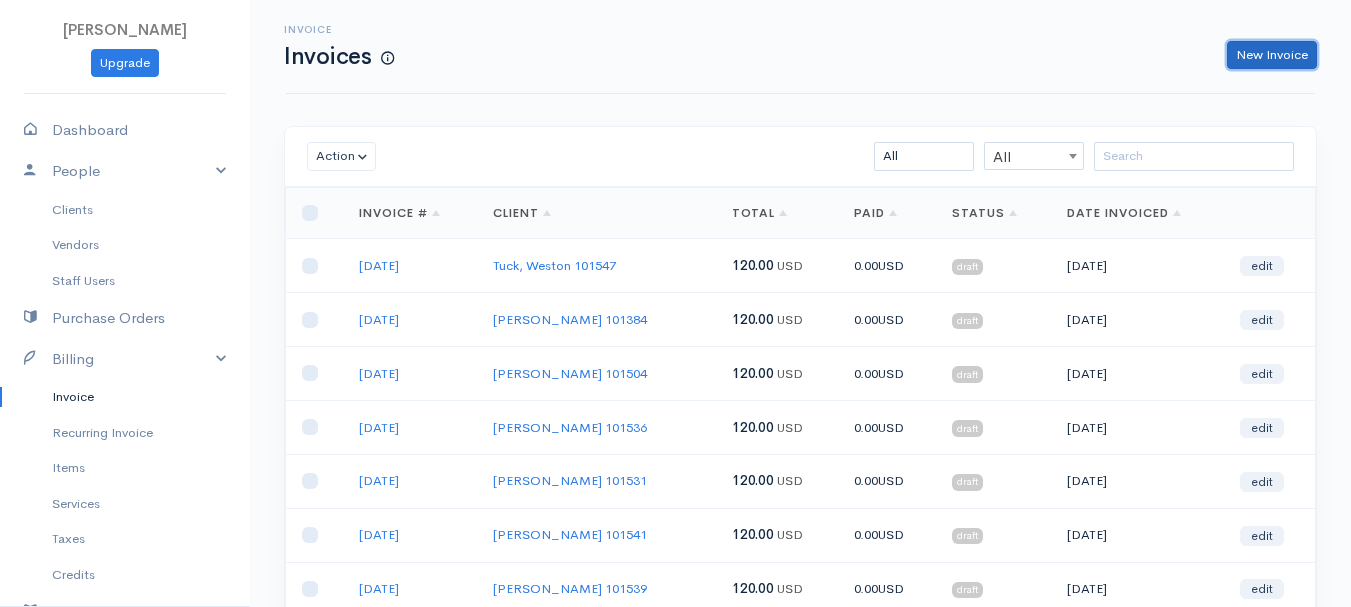 click on "New Invoice" at bounding box center [1272, 55] 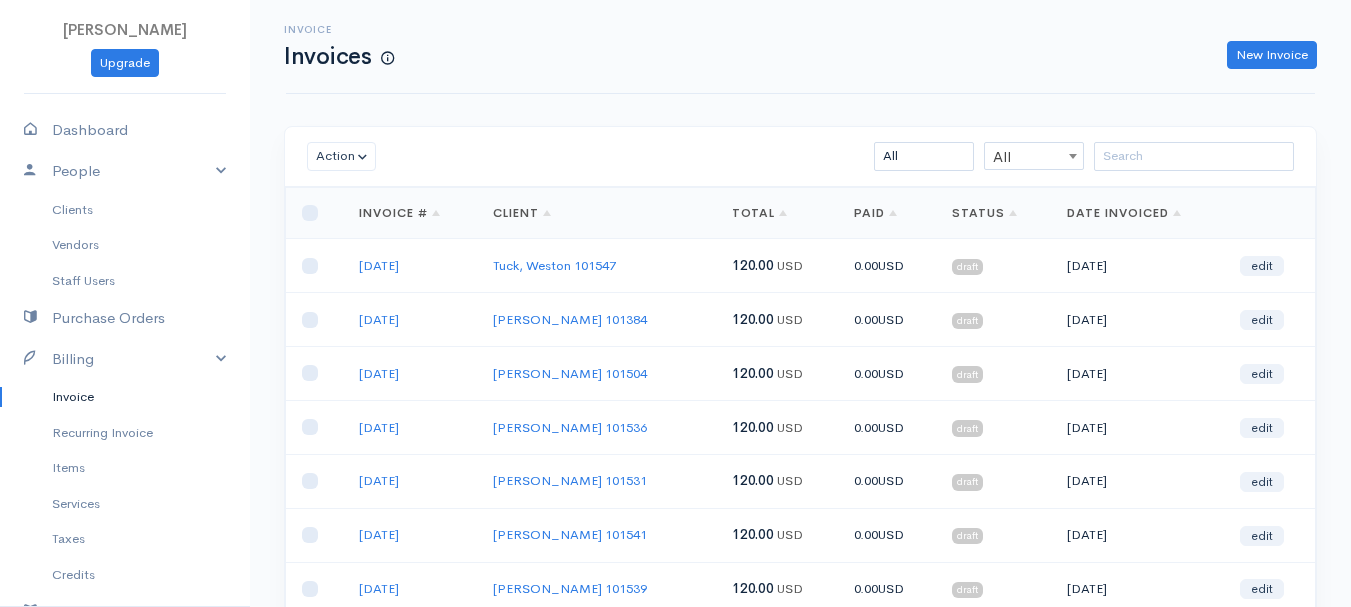 select on "[GEOGRAPHIC_DATA]" 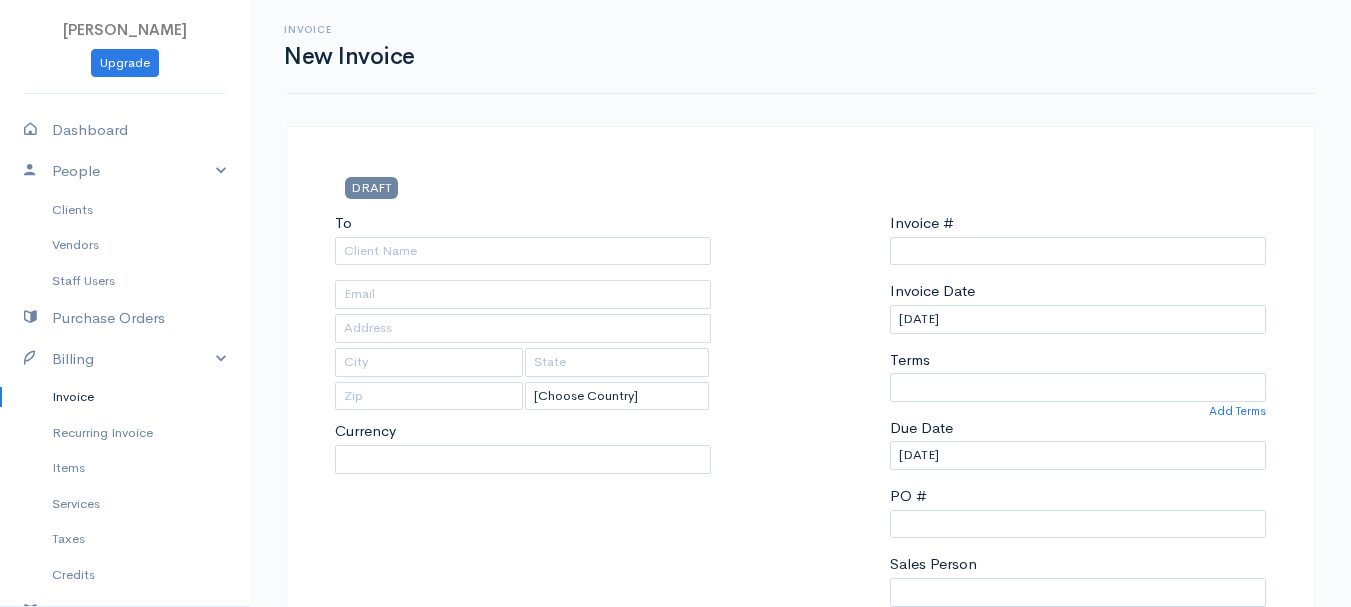 type on "0011212024" 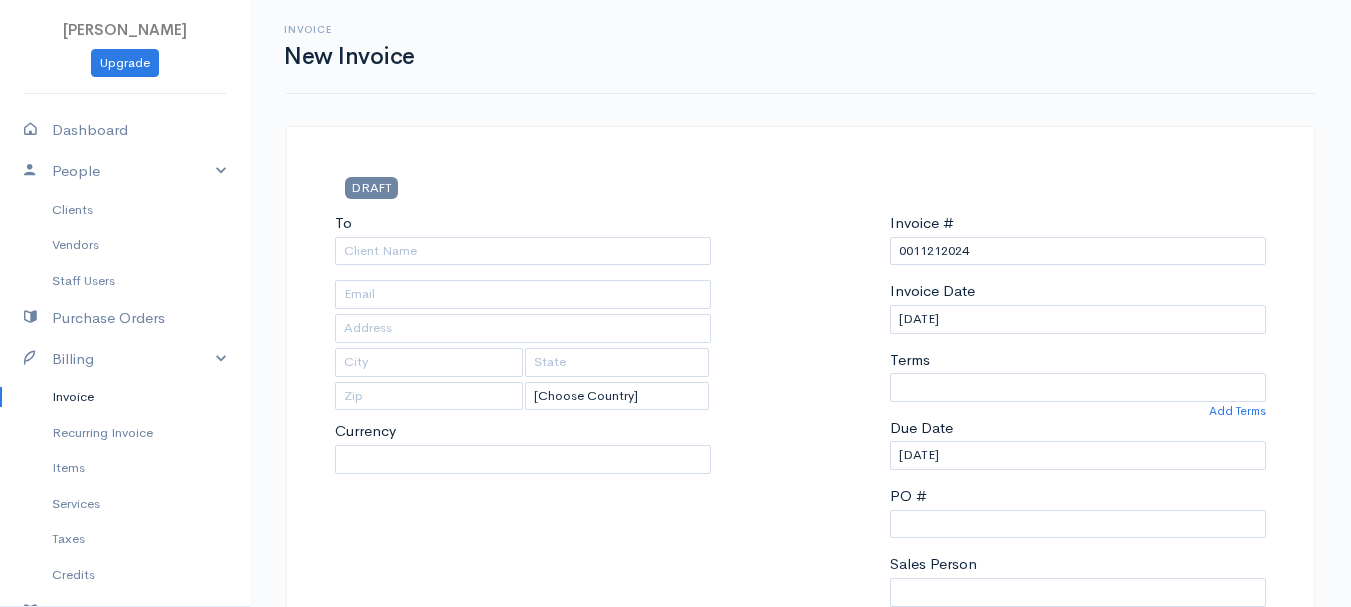 select on "USD" 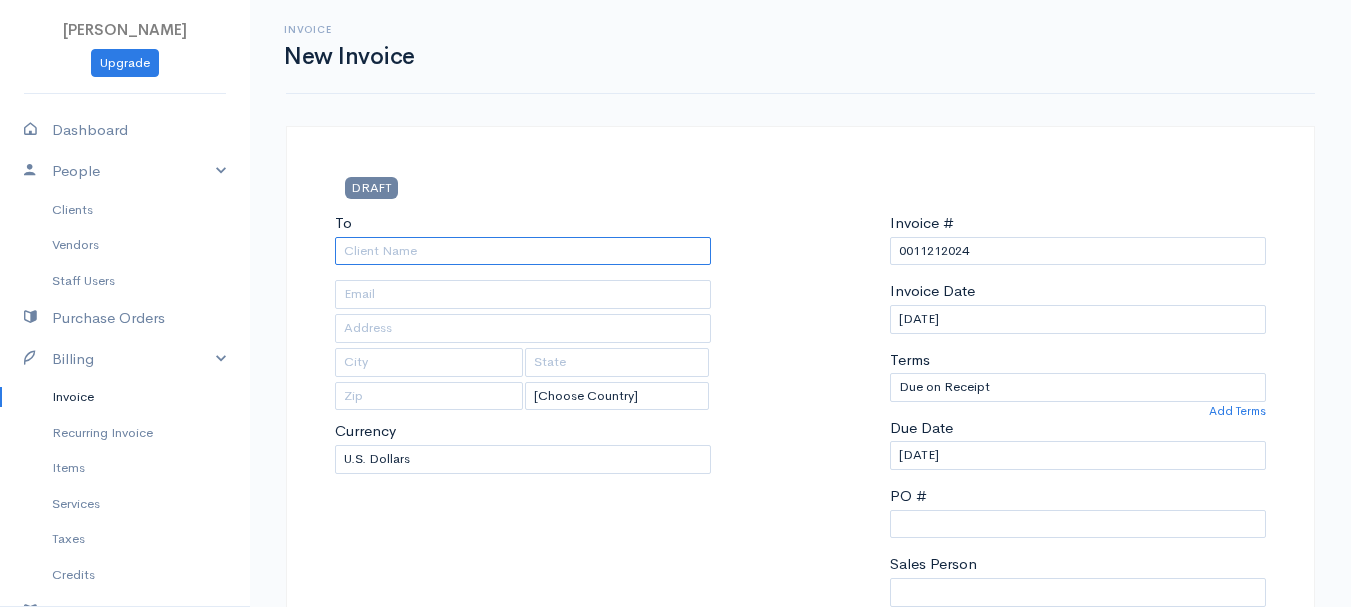 click on "To" at bounding box center (523, 251) 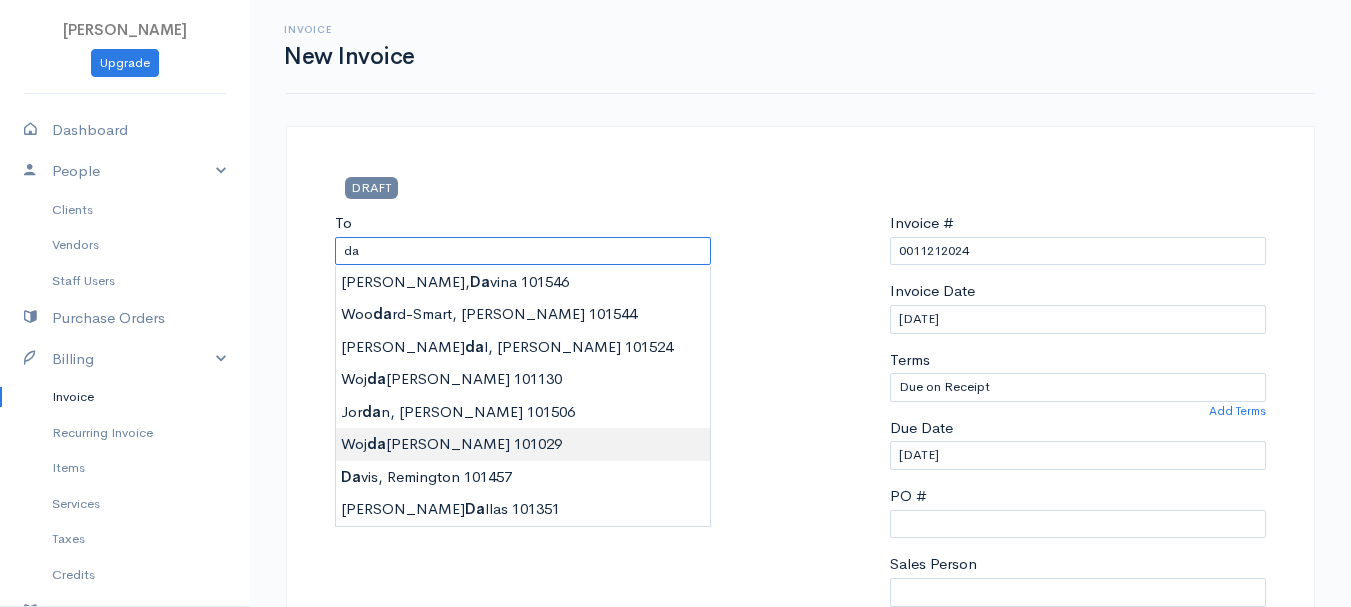type on "[PERSON_NAME]    101029" 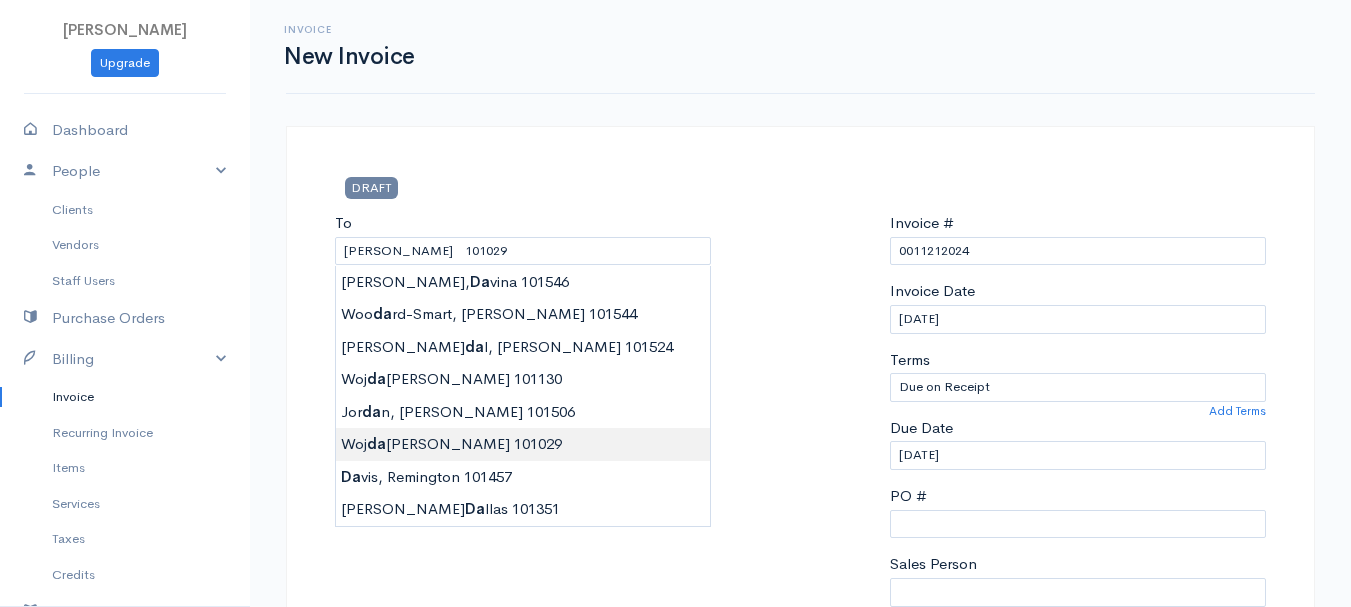 click on "[PERSON_NAME]
Upgrade
Dashboard
People
Clients
Vendors
Staff Users
Purchase Orders
Billing
Invoice
Recurring Invoice
Items
Services
Taxes
Credits
Estimates
Payments
Expenses
Track Time
Projects
Reports
Settings
My Organizations
Logout
Help
@CloudBooksApp 2022
Invoice
New Invoice
DRAFT To [PERSON_NAME]    101029 [Choose Country] [GEOGRAPHIC_DATA] [GEOGRAPHIC_DATA] [GEOGRAPHIC_DATA] [GEOGRAPHIC_DATA] [GEOGRAPHIC_DATA] [GEOGRAPHIC_DATA] [US_STATE] [GEOGRAPHIC_DATA] [GEOGRAPHIC_DATA] [GEOGRAPHIC_DATA] [GEOGRAPHIC_DATA] [GEOGRAPHIC_DATA] [GEOGRAPHIC_DATA]" at bounding box center (675, 864) 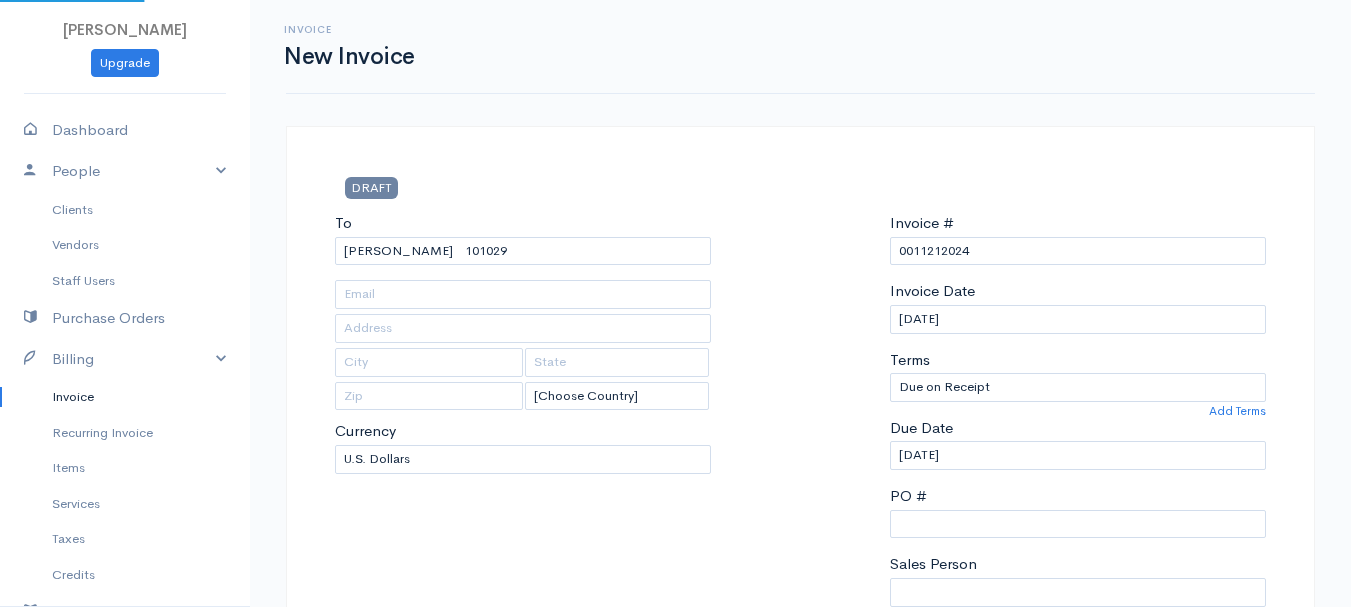 type on "38 Mt. [GEOGRAPHIC_DATA]" 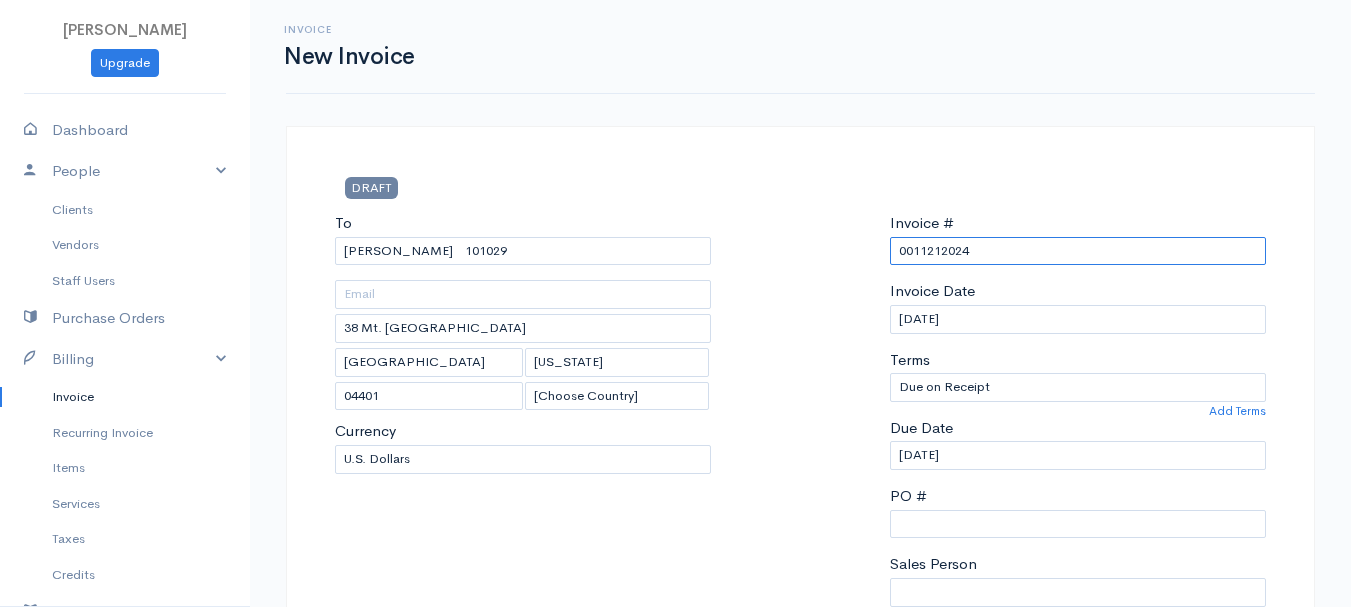 click on "0011212024" at bounding box center (1078, 251) 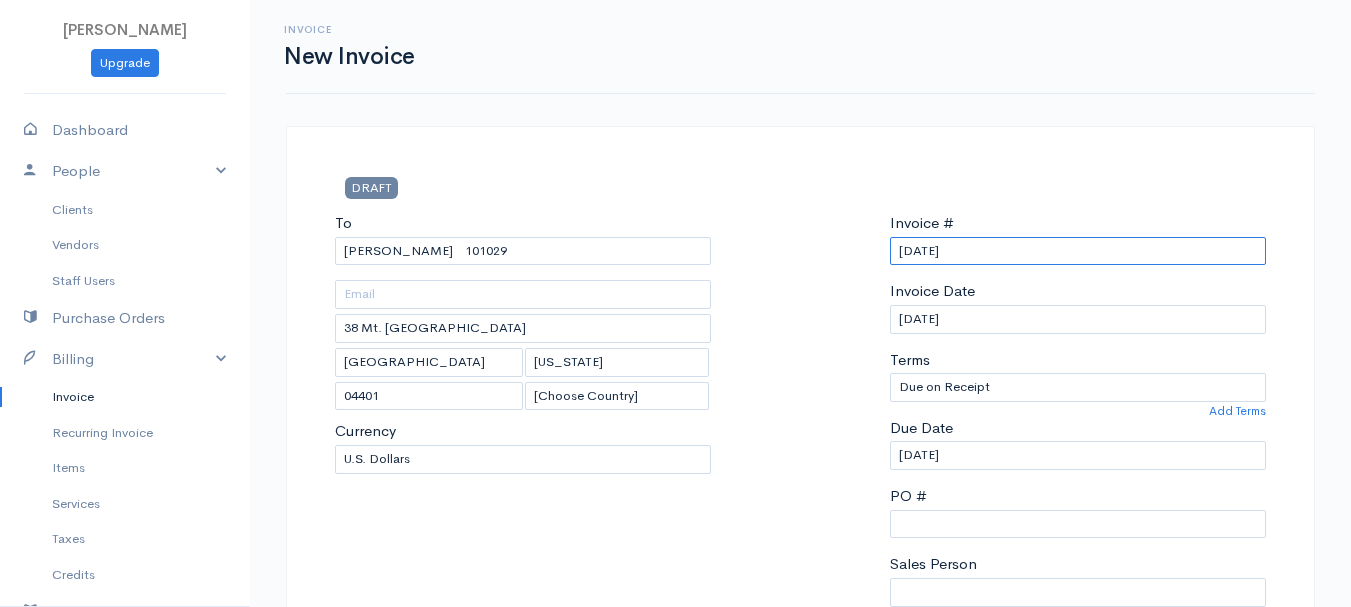 drag, startPoint x: 975, startPoint y: 253, endPoint x: 867, endPoint y: 251, distance: 108.01852 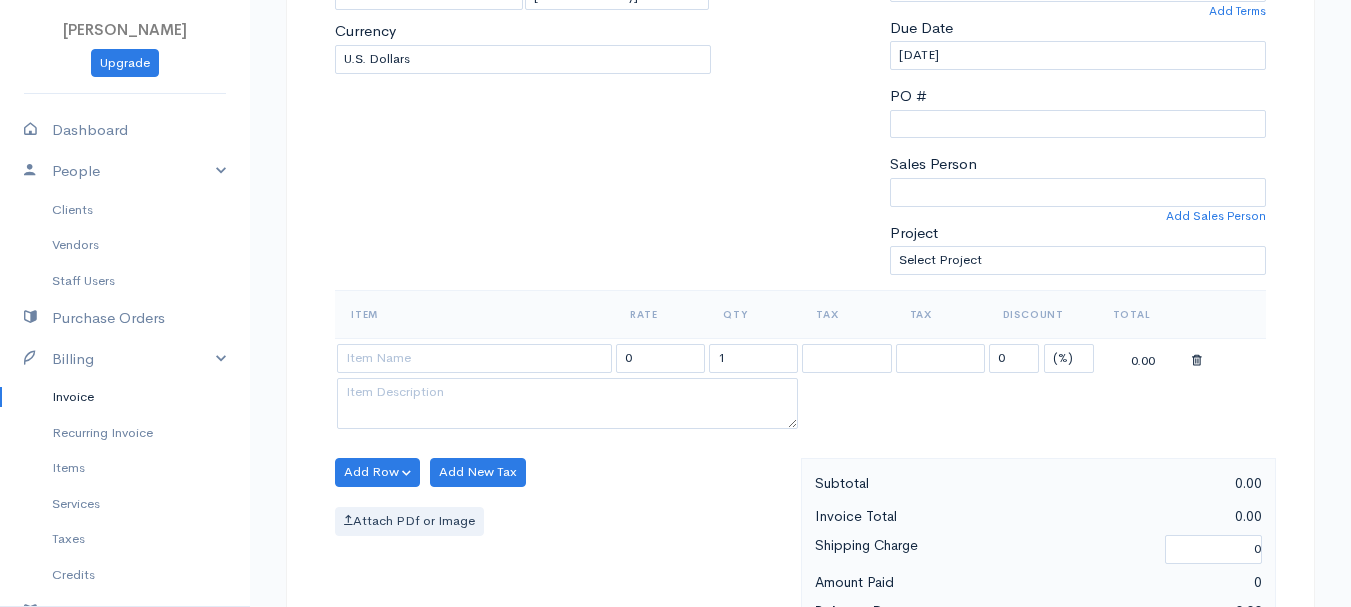 type on "[DATE]" 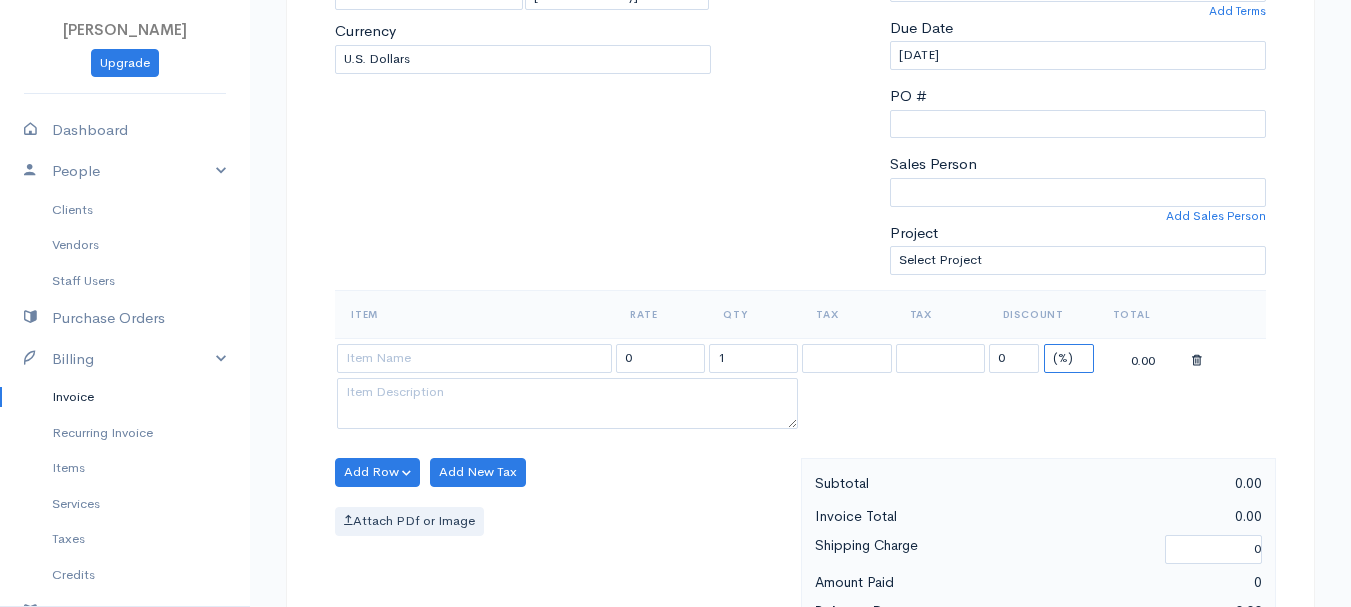 click on "(%) Flat" at bounding box center [1069, 358] 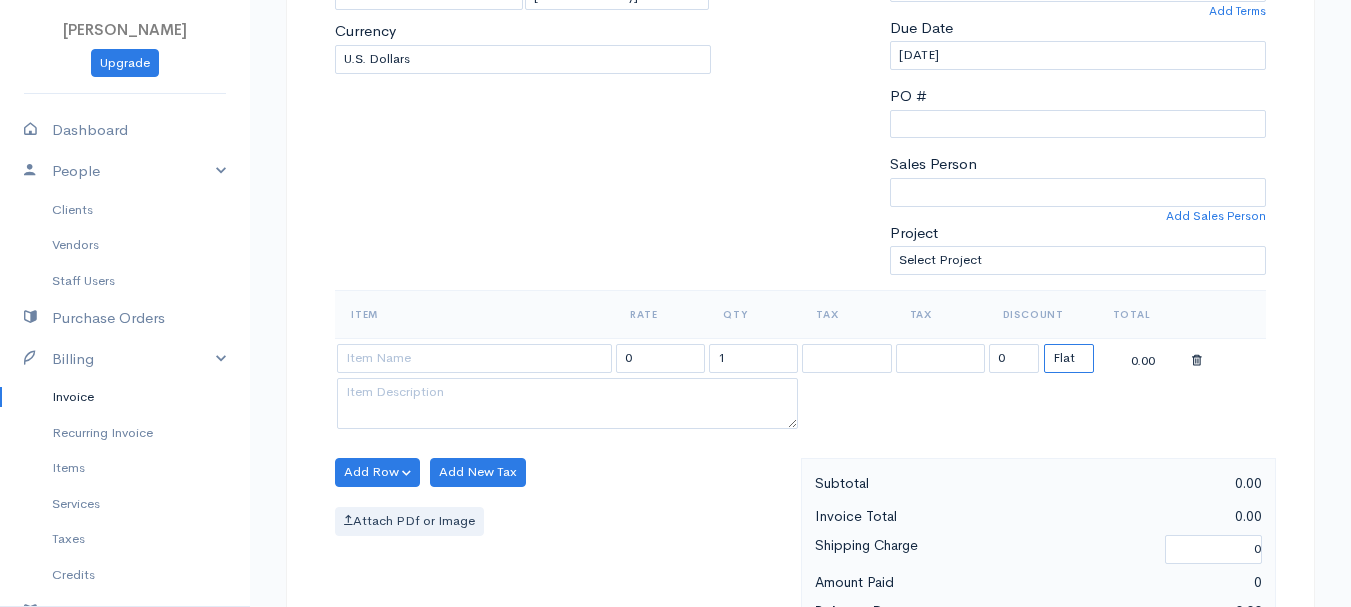 click on "(%) Flat" at bounding box center (1069, 358) 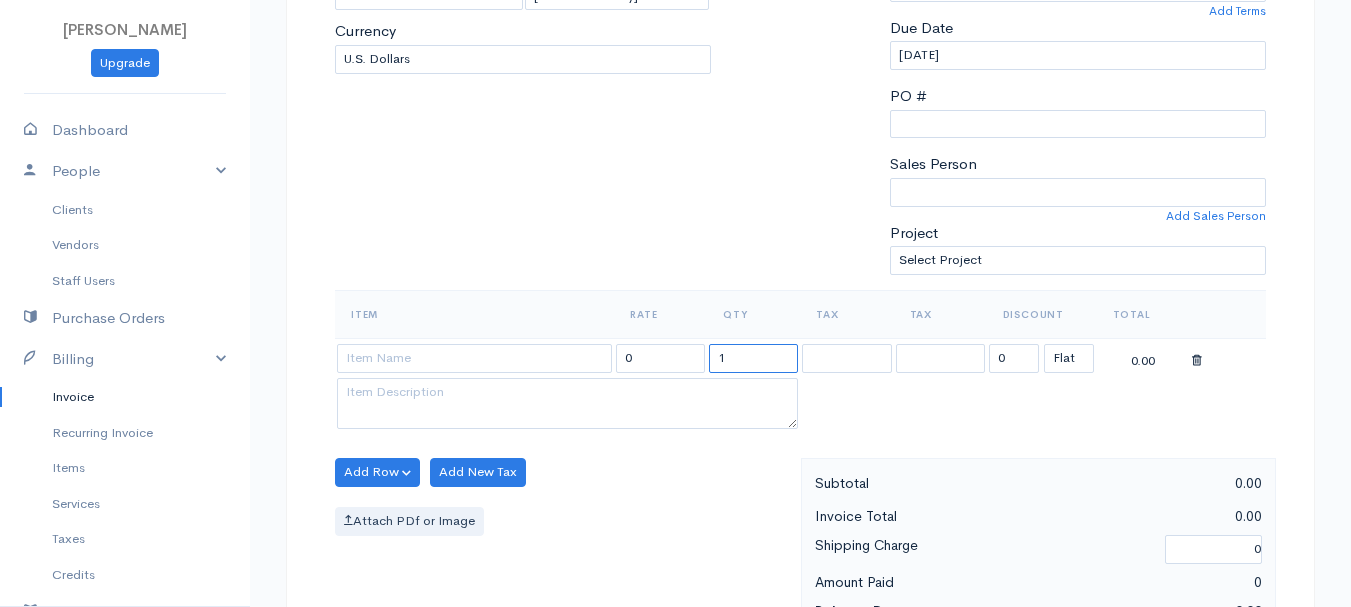 click on "1" at bounding box center (753, 358) 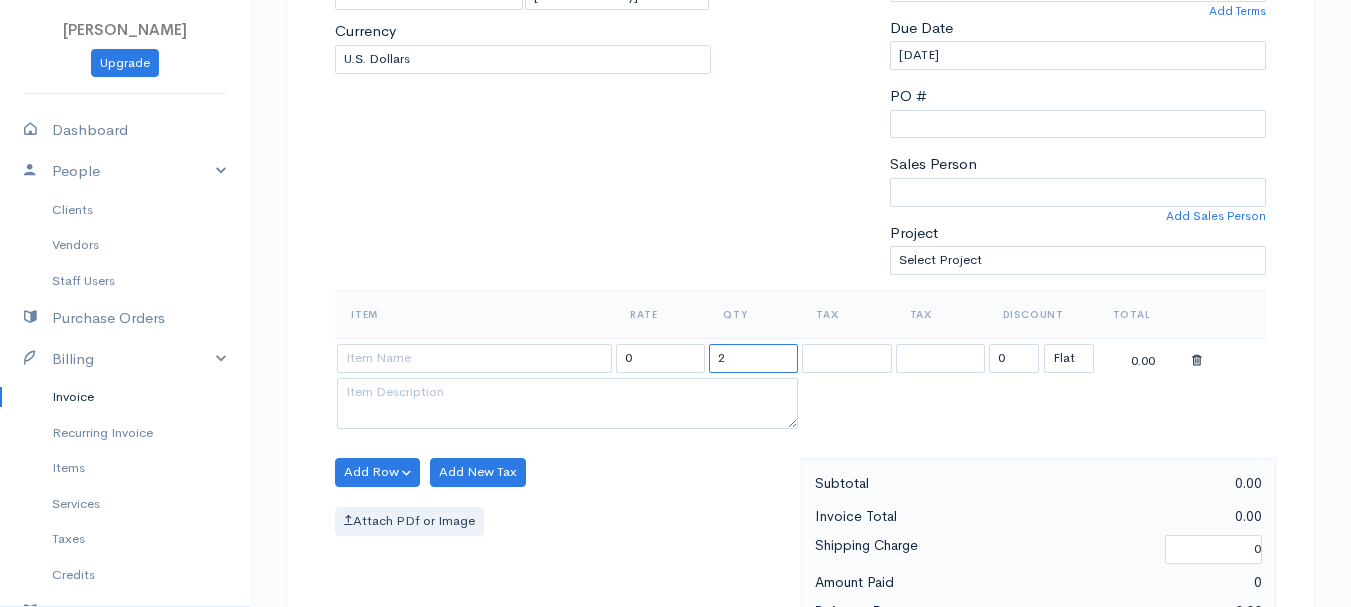 type on "2" 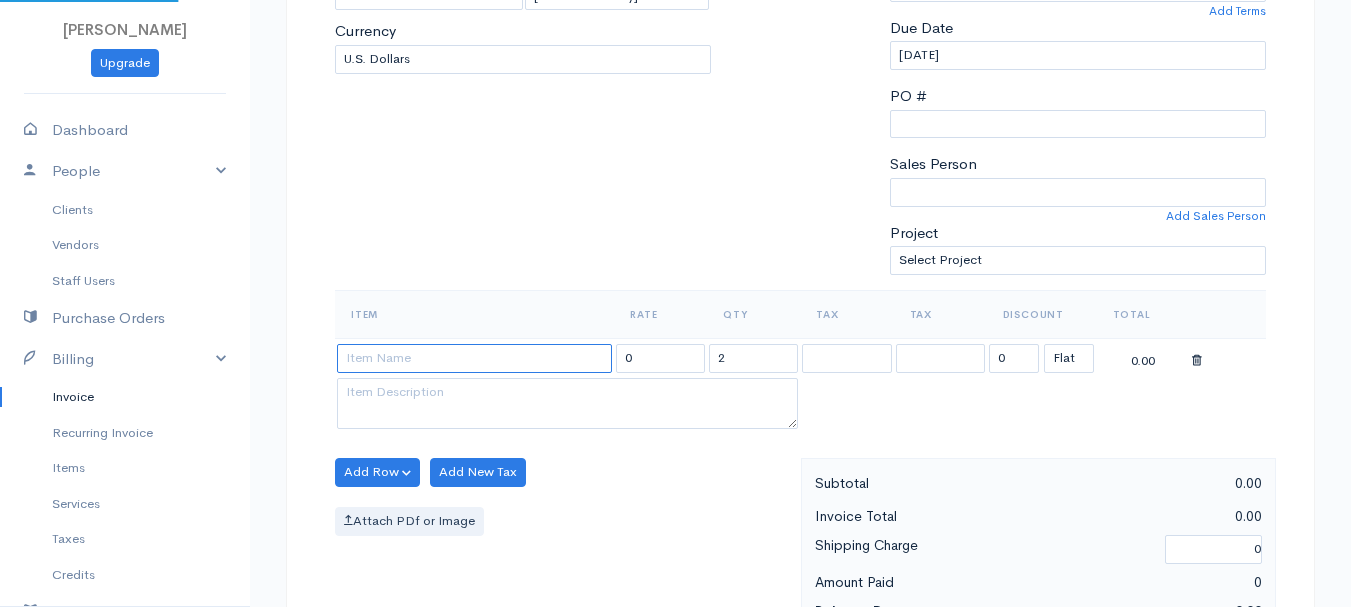 click at bounding box center (474, 358) 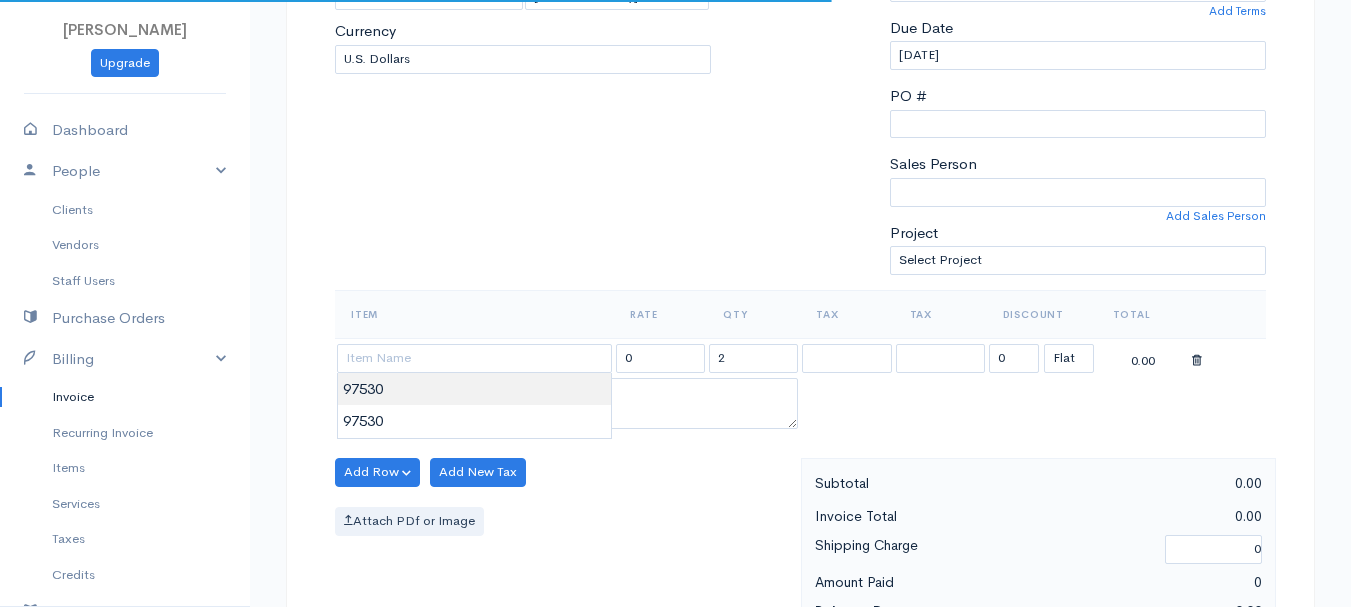 type on "97530" 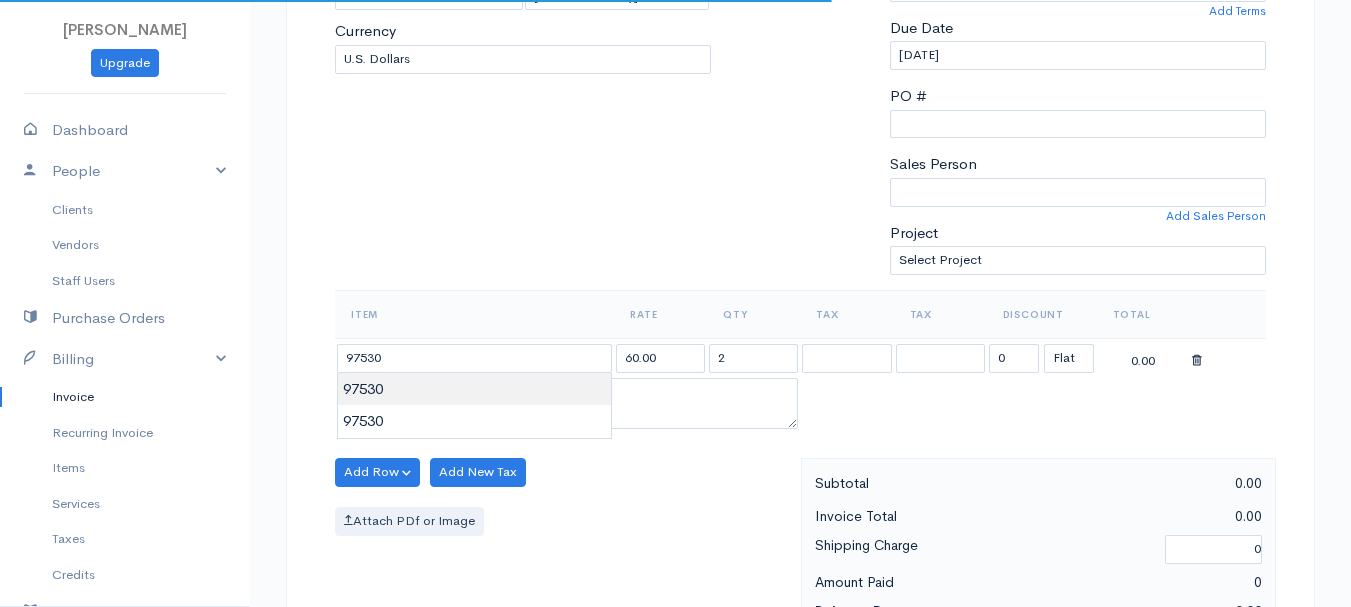 click on "[PERSON_NAME]
Upgrade
Dashboard
People
Clients
Vendors
Staff Users
Purchase Orders
Billing
Invoice
Recurring Invoice
Items
Services
Taxes
Credits
Estimates
Payments
Expenses
Track Time
Projects
Reports
Settings
My Organizations
Logout
Help
@CloudBooksApp 2022
Invoice
New Invoice
DRAFT To [PERSON_NAME]    101029 38 Mt. [GEOGRAPHIC_DATA][US_STATE] [Choose Country] [GEOGRAPHIC_DATA] [GEOGRAPHIC_DATA] [GEOGRAPHIC_DATA] [GEOGRAPHIC_DATA] [GEOGRAPHIC_DATA] [GEOGRAPHIC_DATA] [US_STATE] [GEOGRAPHIC_DATA] [GEOGRAPHIC_DATA]" at bounding box center [675, 464] 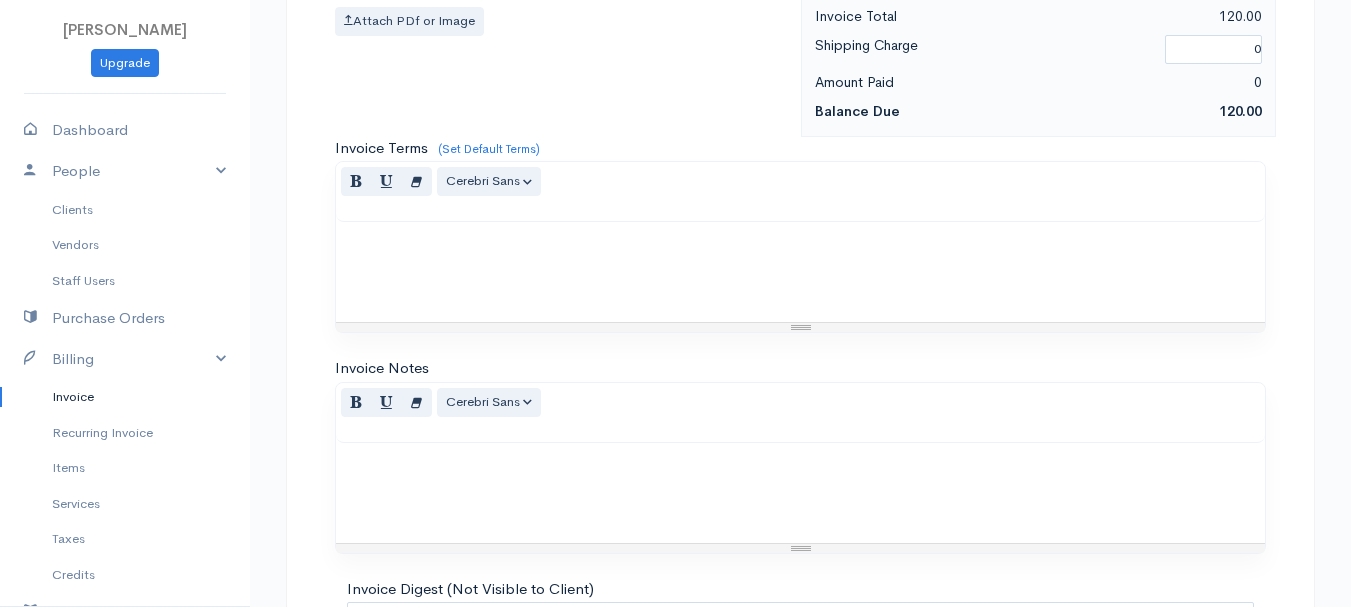 scroll, scrollTop: 1122, scrollLeft: 0, axis: vertical 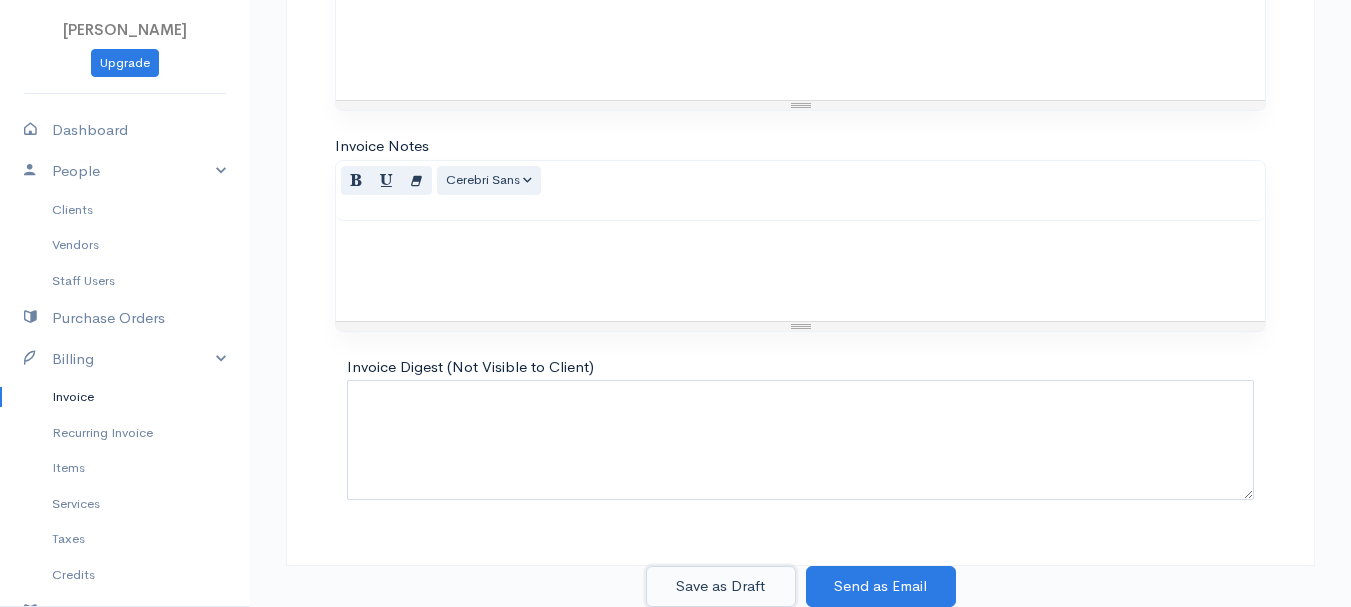 click on "Save as Draft" at bounding box center [721, 586] 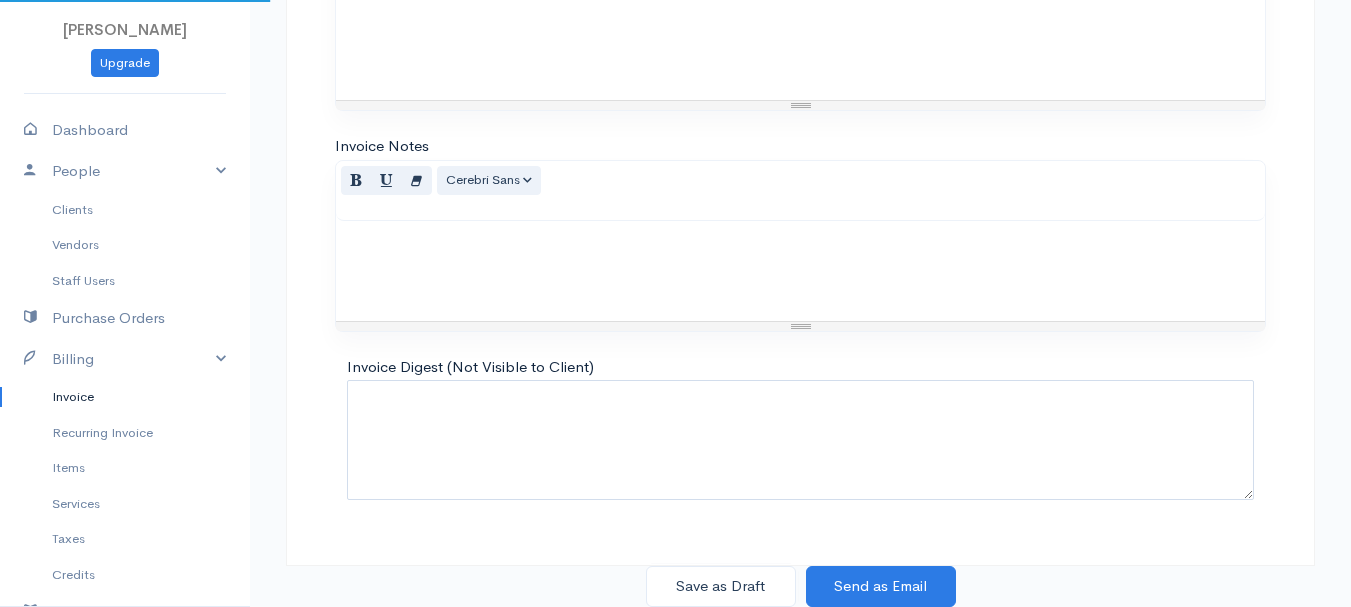 scroll, scrollTop: 0, scrollLeft: 0, axis: both 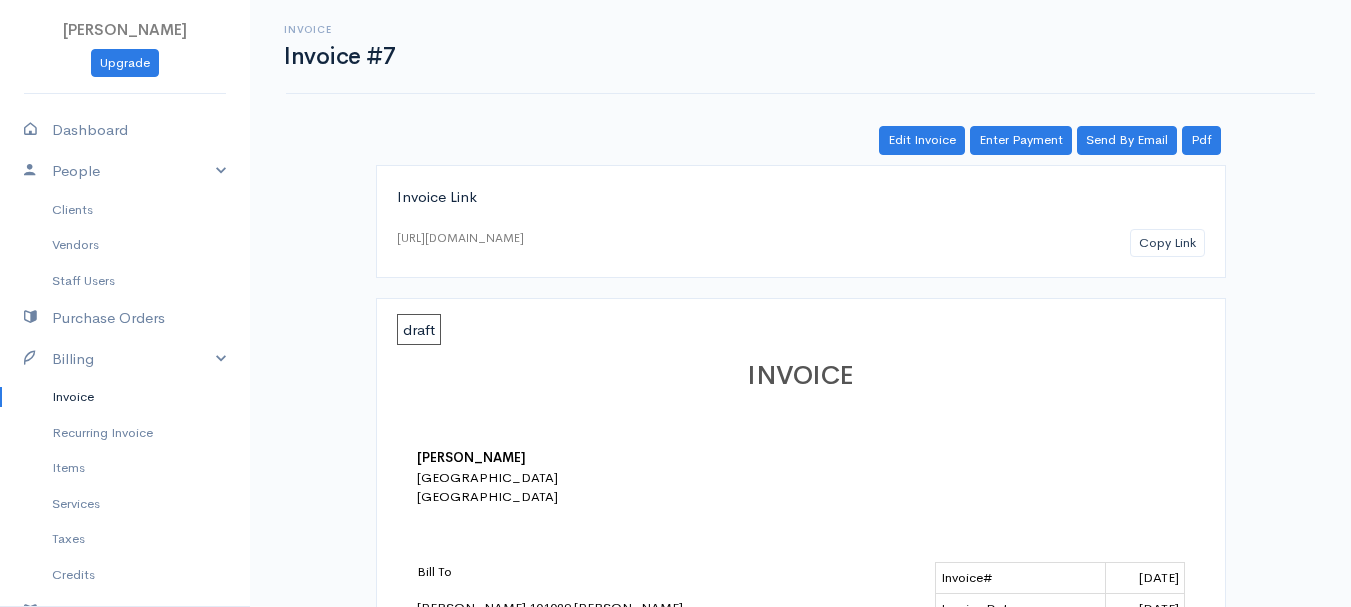 click on "Invoice" at bounding box center [125, 397] 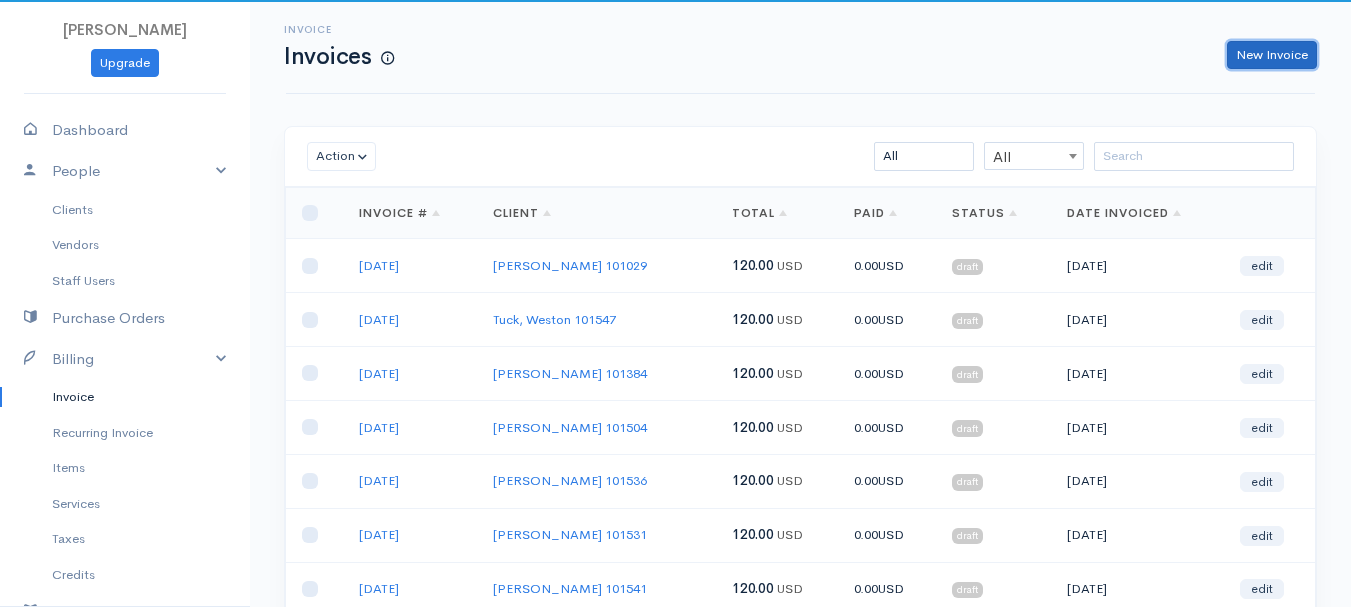 click on "New Invoice" at bounding box center (1272, 55) 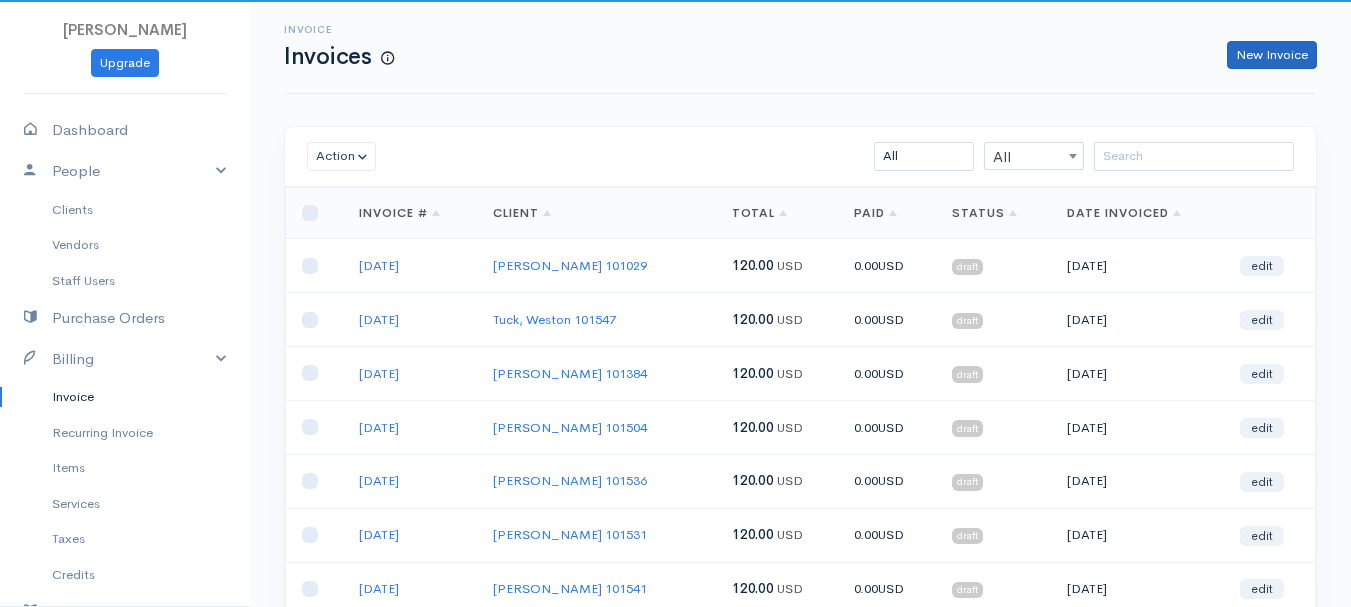 select on "[GEOGRAPHIC_DATA]" 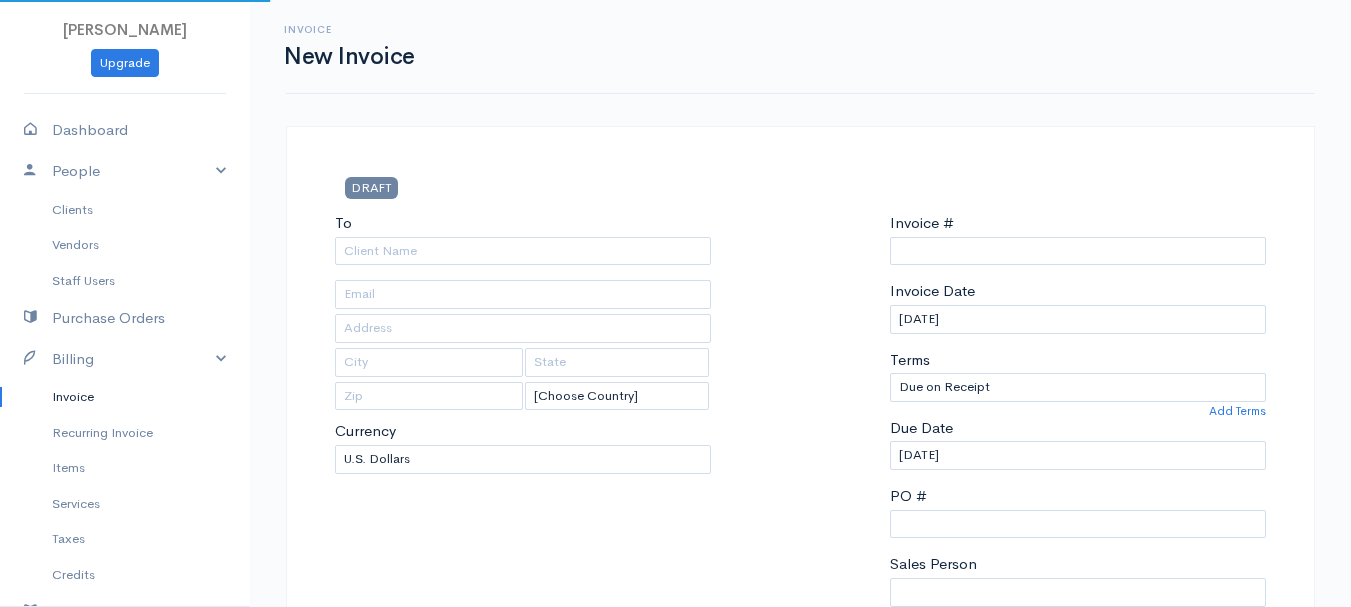 type on "0011212024" 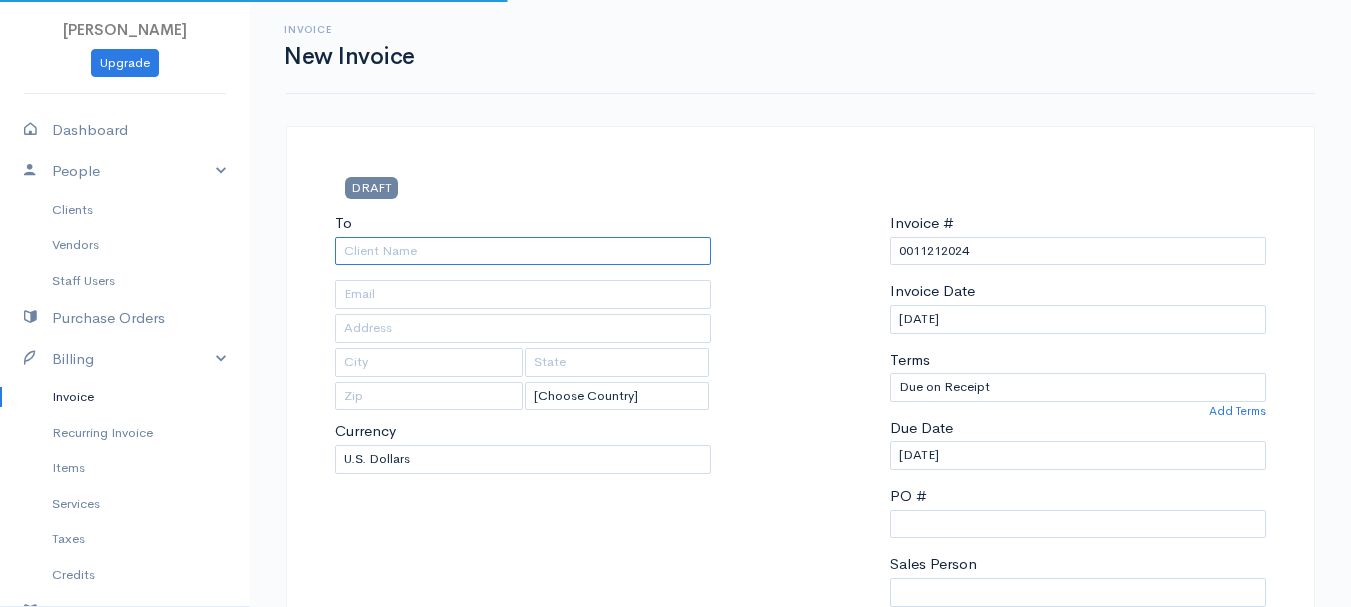 click on "To" at bounding box center [523, 251] 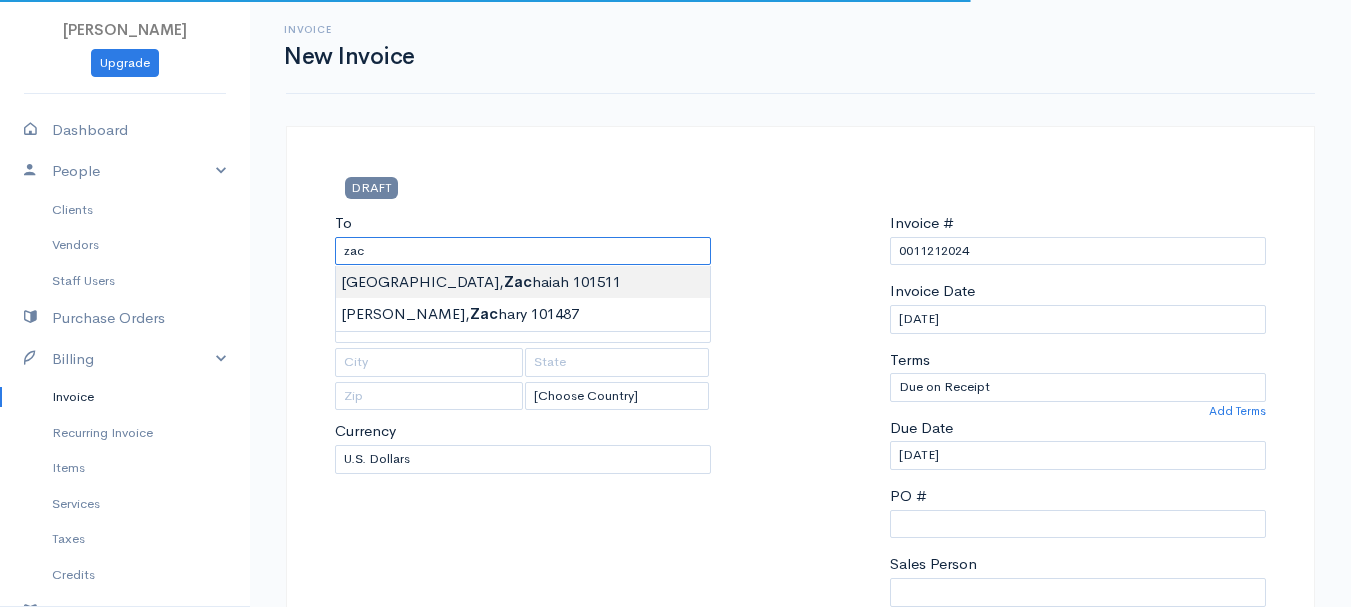 type on "[GEOGRAPHIC_DATA], Zachaiah      101511" 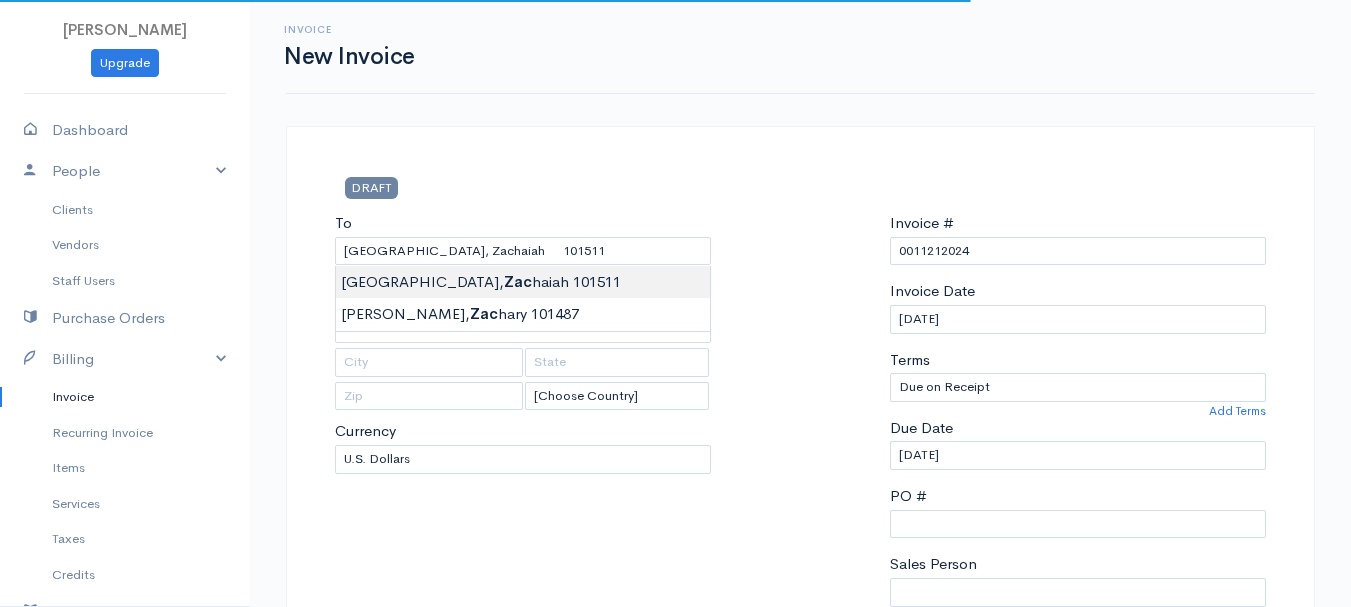 click on "[PERSON_NAME]
Upgrade
Dashboard
People
Clients
Vendors
Staff Users
Purchase Orders
Billing
Invoice
Recurring Invoice
Items
Services
Taxes
Credits
Estimates
Payments
Expenses
Track Time
Projects
Reports
Settings
My Organizations
Logout
Help
@CloudBooksApp 2022
Invoice
New Invoice
DRAFT To [GEOGRAPHIC_DATA], Zachaiah      101511 [Choose Country] [GEOGRAPHIC_DATA] [GEOGRAPHIC_DATA] [GEOGRAPHIC_DATA] [GEOGRAPHIC_DATA] [GEOGRAPHIC_DATA] [GEOGRAPHIC_DATA] [US_STATE] [GEOGRAPHIC_DATA] [GEOGRAPHIC_DATA] [GEOGRAPHIC_DATA] [GEOGRAPHIC_DATA] [GEOGRAPHIC_DATA] [GEOGRAPHIC_DATA]" at bounding box center [675, 864] 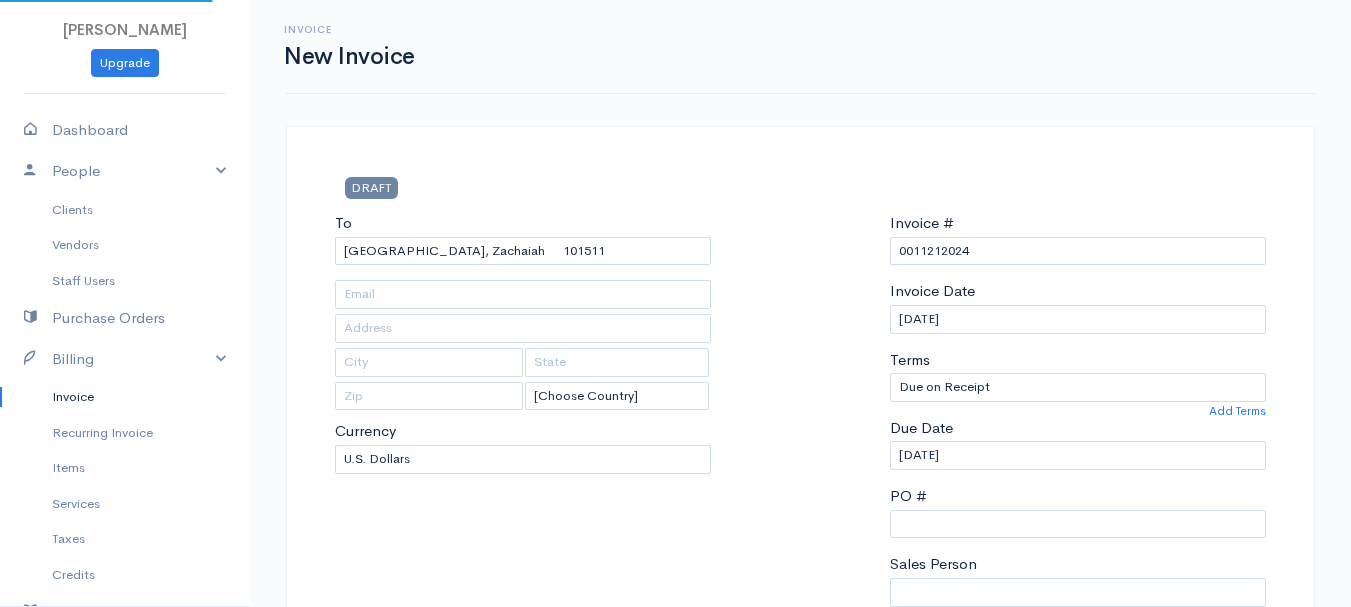 type on "22 [GEOGRAPHIC_DATA]" 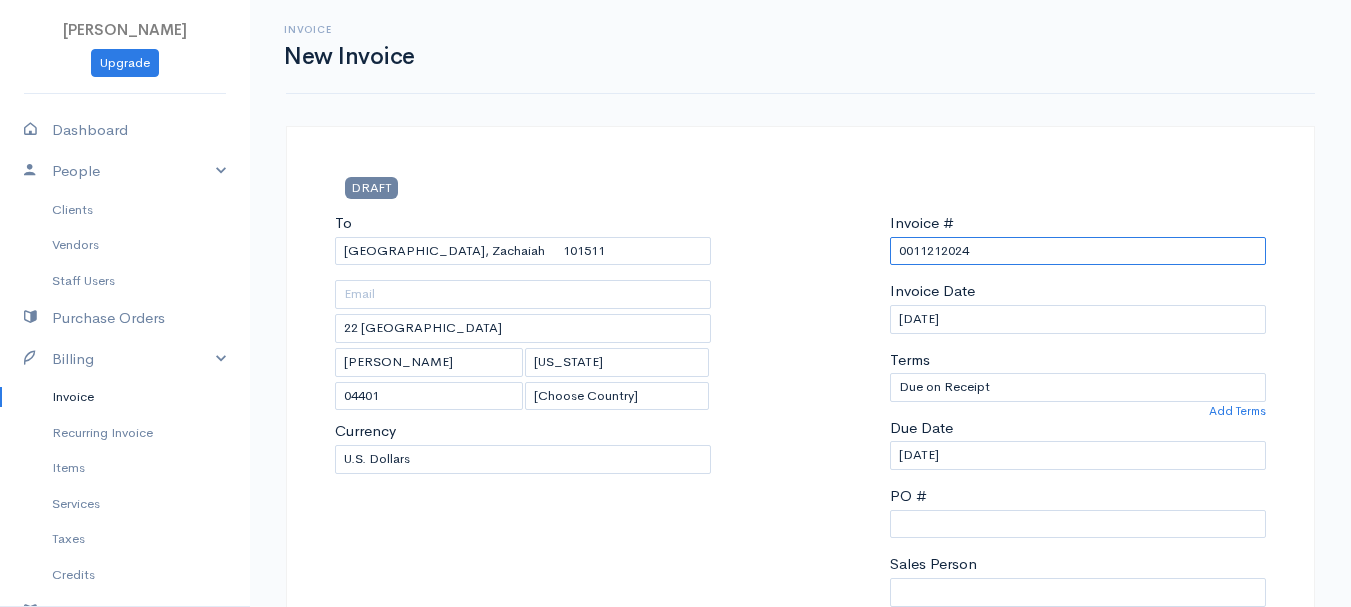 click on "0011212024" at bounding box center (1078, 251) 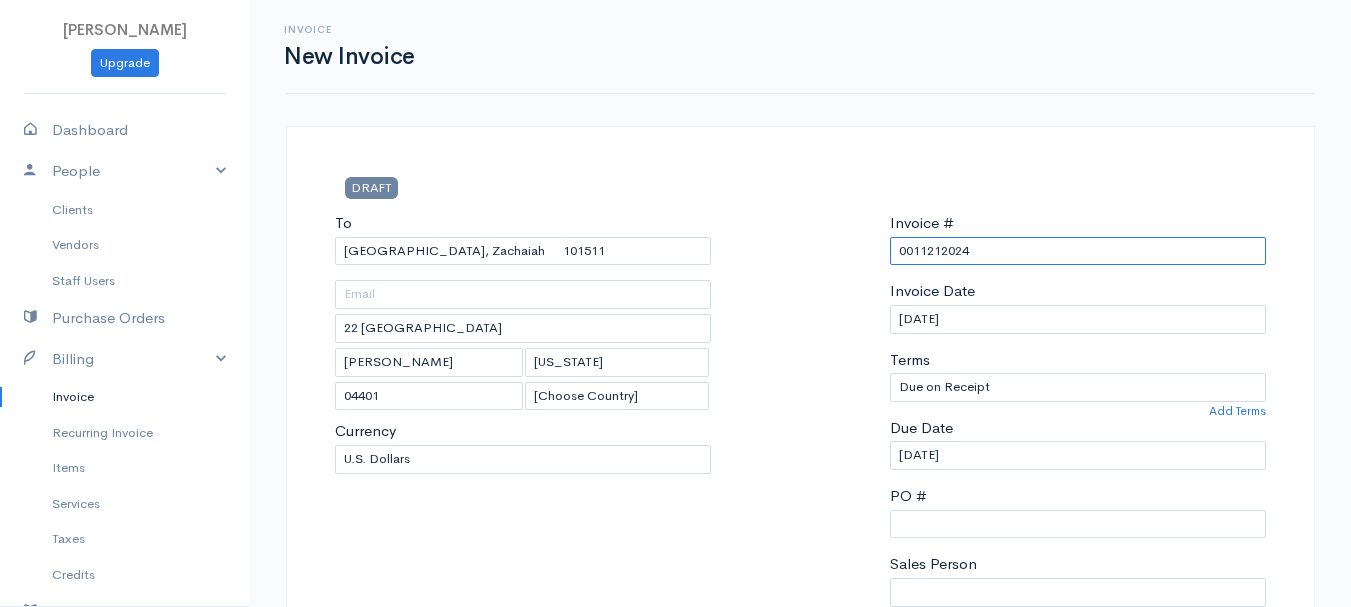 paste on "[DATE]" 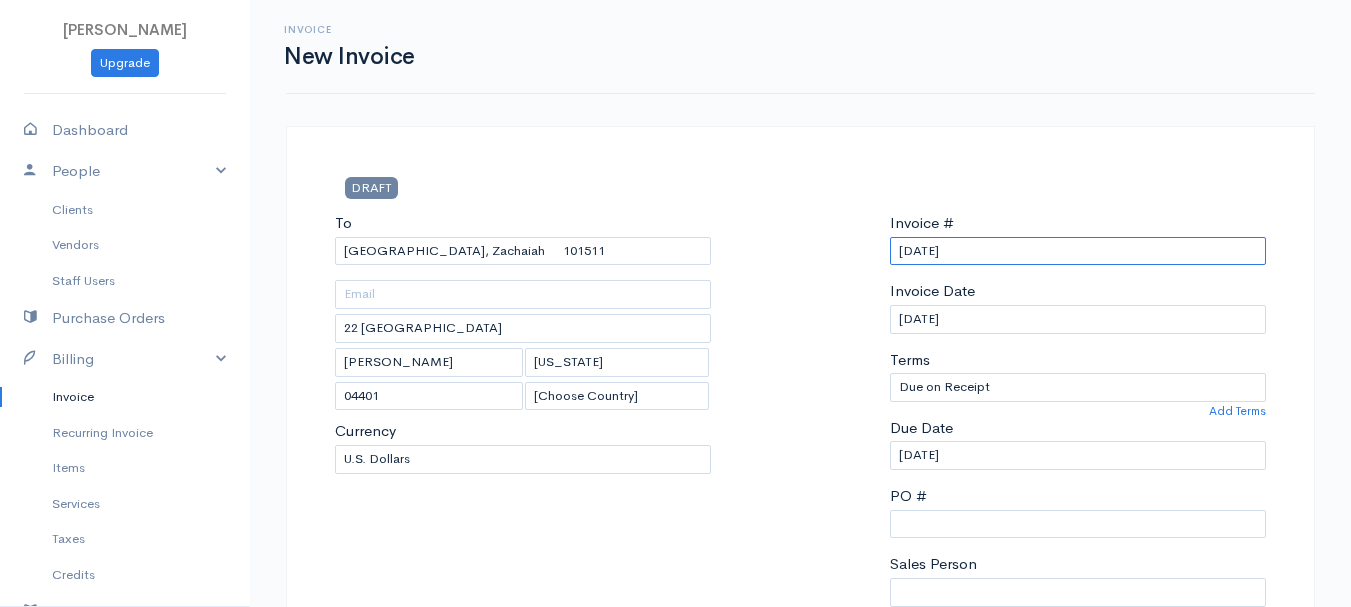 scroll, scrollTop: 500, scrollLeft: 0, axis: vertical 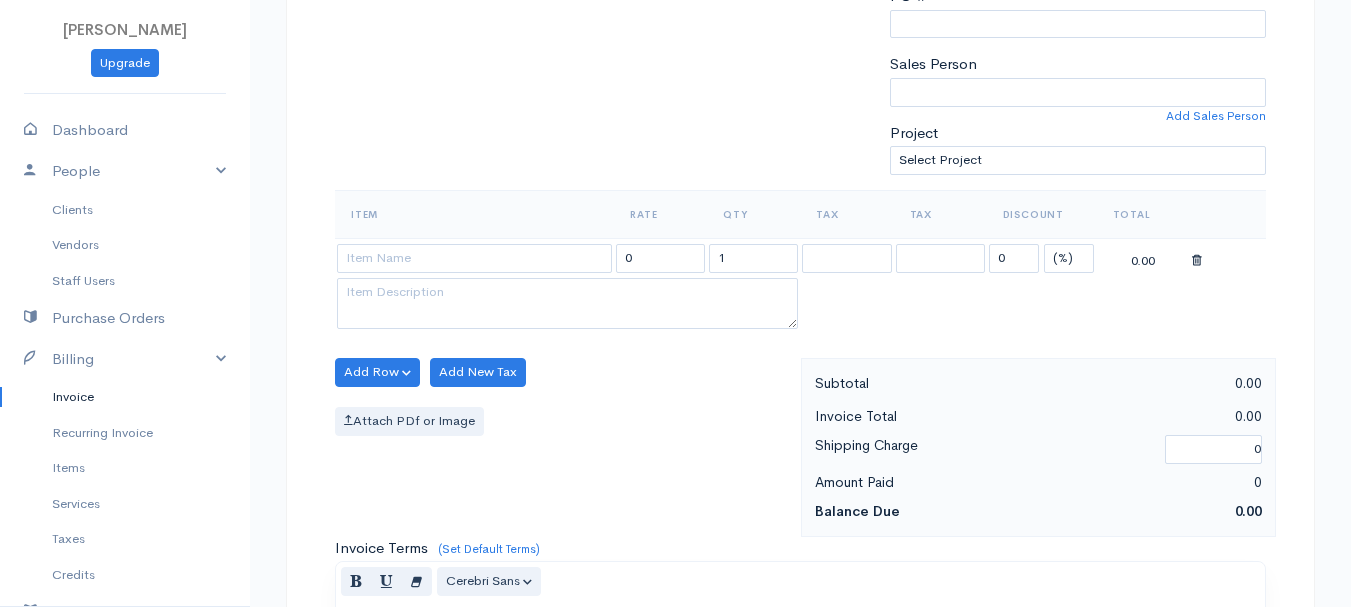 type on "[DATE]" 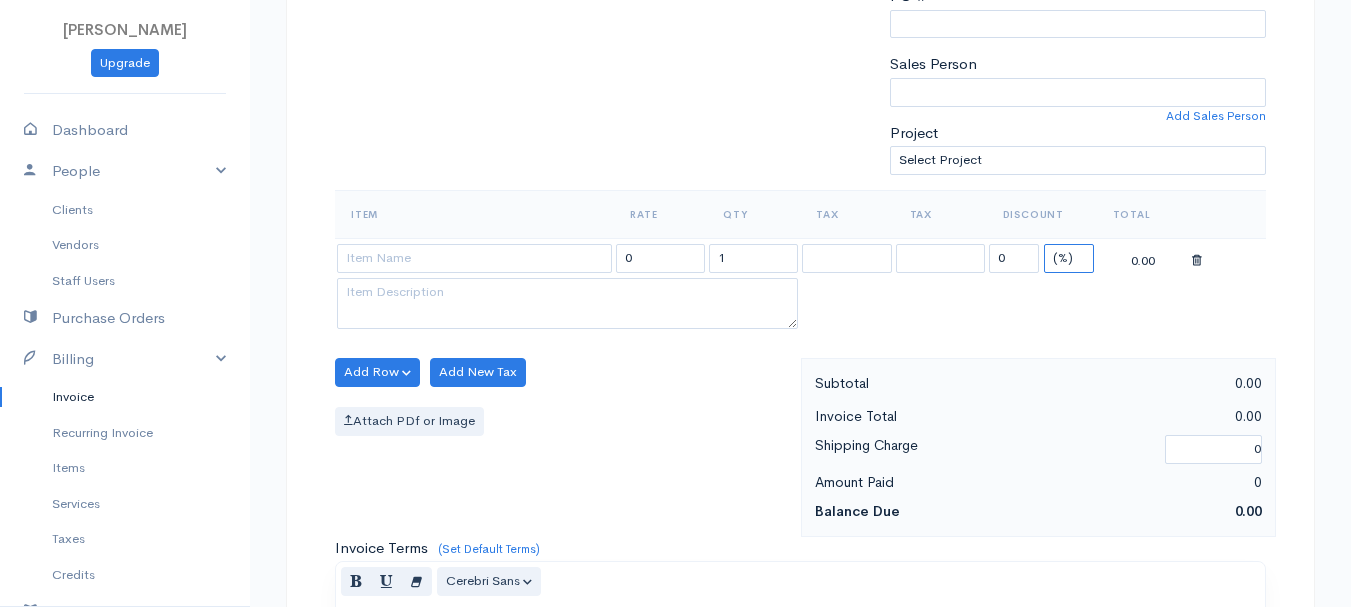 click on "(%) Flat" at bounding box center [1069, 258] 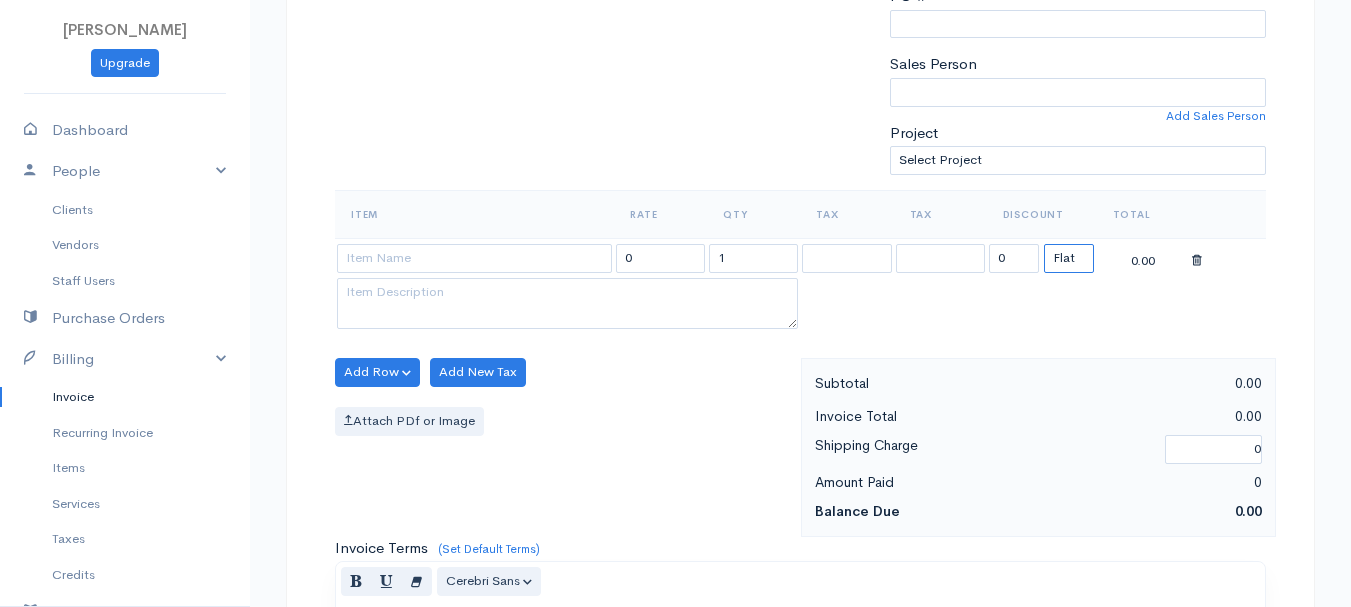 click on "(%) Flat" at bounding box center (1069, 258) 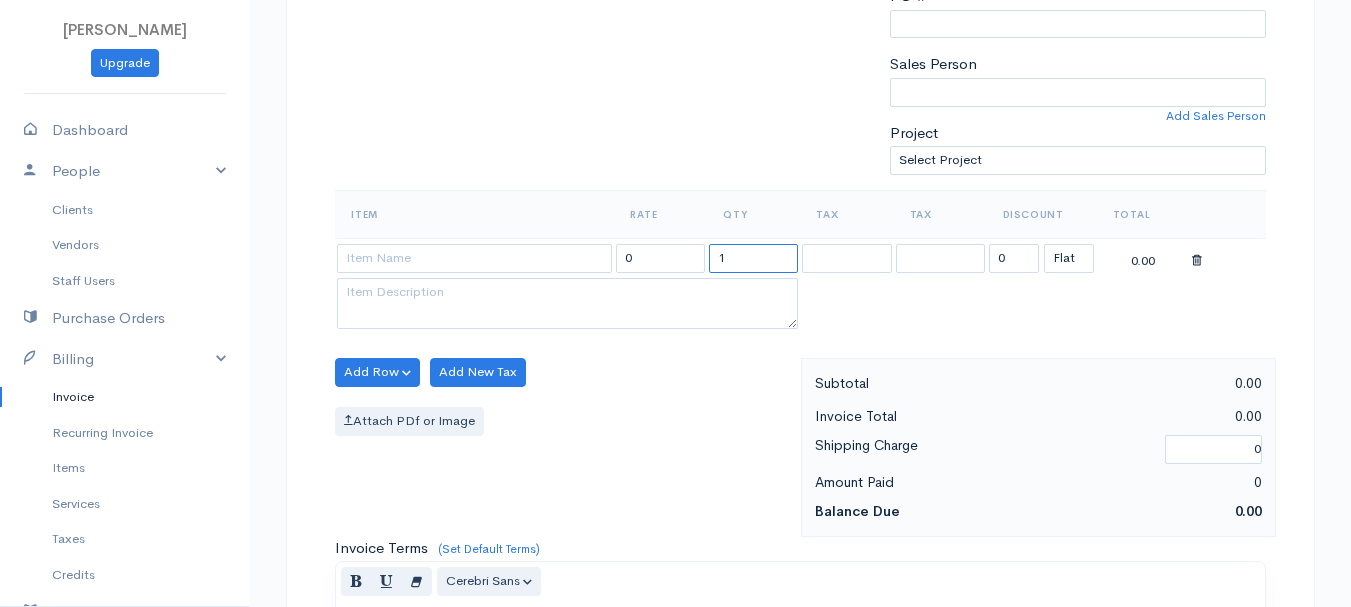 click on "1" at bounding box center (753, 258) 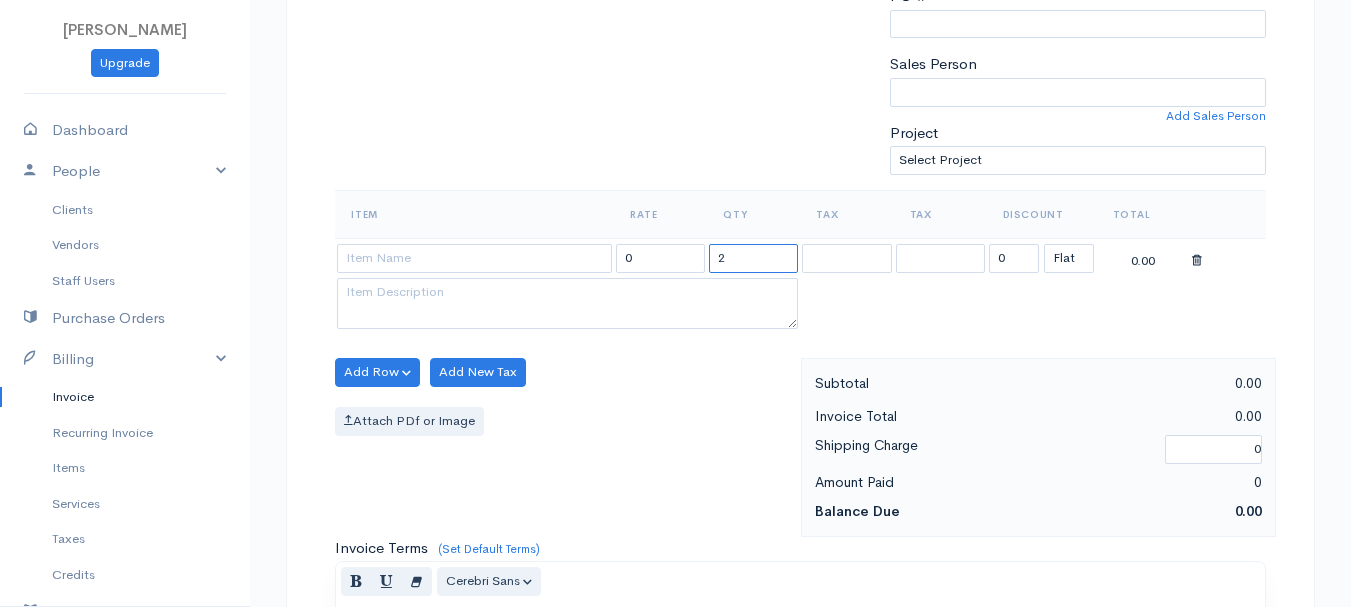 type on "2" 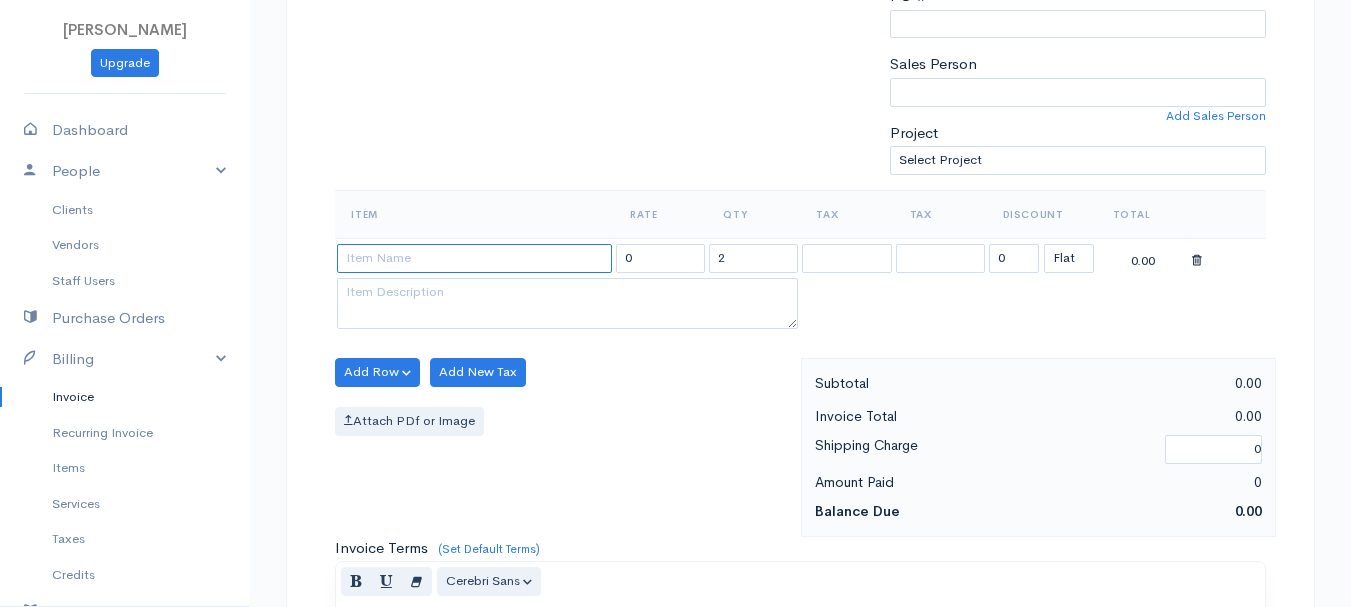 click at bounding box center (474, 258) 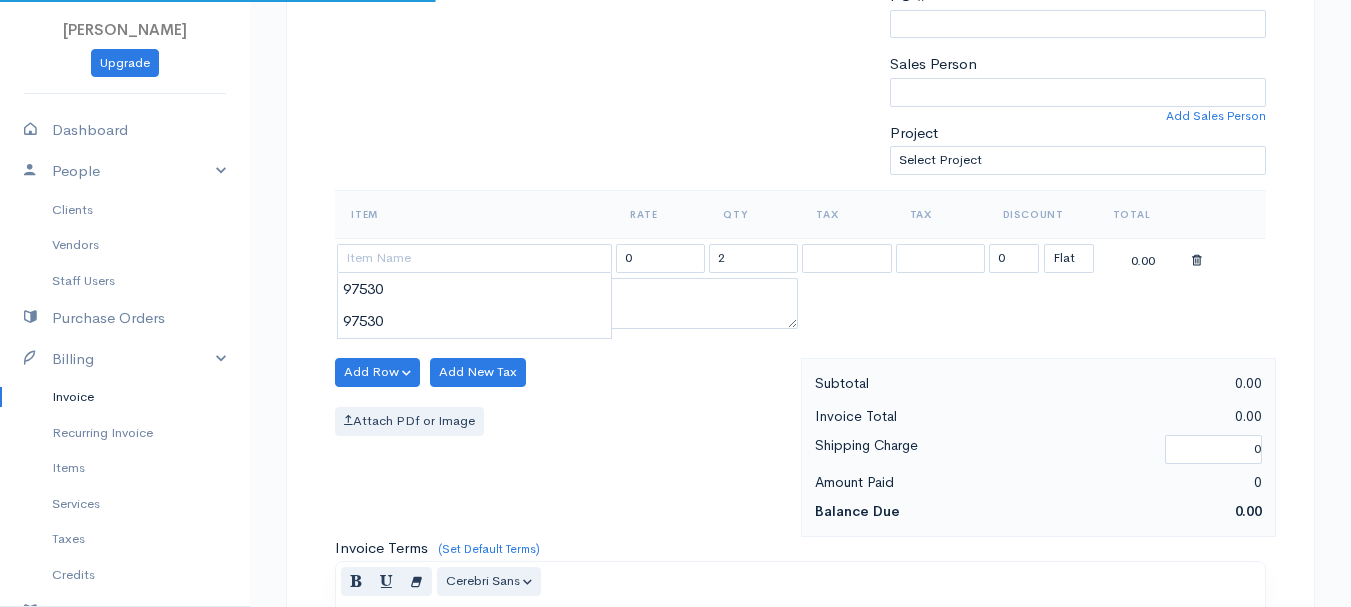 type on "97530" 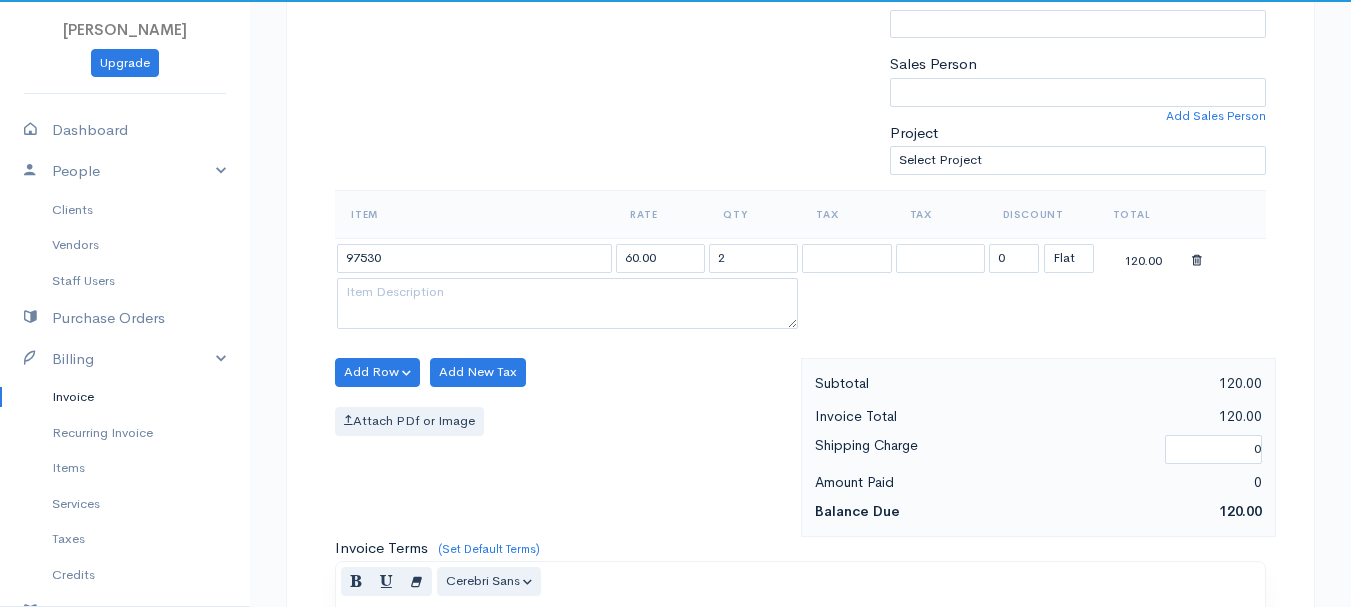 click on "[PERSON_NAME]
Upgrade
Dashboard
People
Clients
Vendors
Staff Users
Purchase Orders
Billing
Invoice
Recurring Invoice
Items
Services
Taxes
Credits
Estimates
Payments
Expenses
Track Time
Projects
Reports
Settings
My Organizations
Logout
Help
@CloudBooksApp 2022
Invoice
New Invoice
DRAFT To [GEOGRAPHIC_DATA], Zachaiah      101511 22 [GEOGRAPHIC_DATA][PERSON_NAME][US_STATE] [Choose Country] [GEOGRAPHIC_DATA] [GEOGRAPHIC_DATA] [GEOGRAPHIC_DATA] [GEOGRAPHIC_DATA] [GEOGRAPHIC_DATA] [GEOGRAPHIC_DATA] [US_STATE] [GEOGRAPHIC_DATA] [GEOGRAPHIC_DATA]" at bounding box center [675, 364] 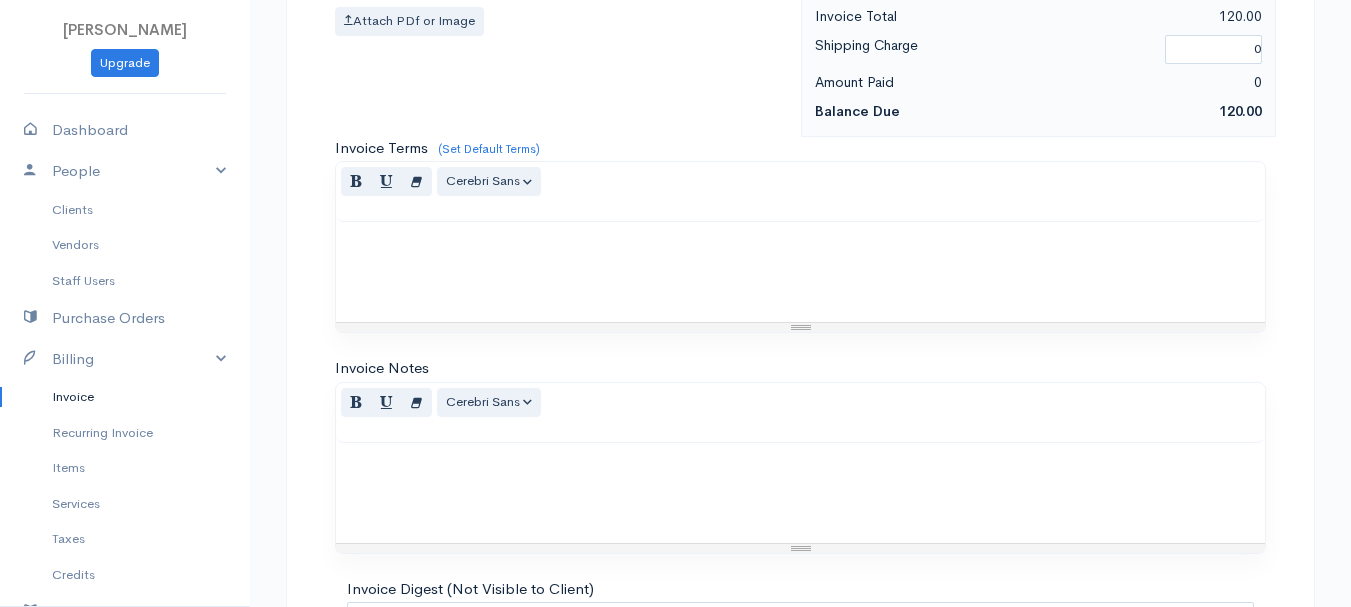 scroll, scrollTop: 1122, scrollLeft: 0, axis: vertical 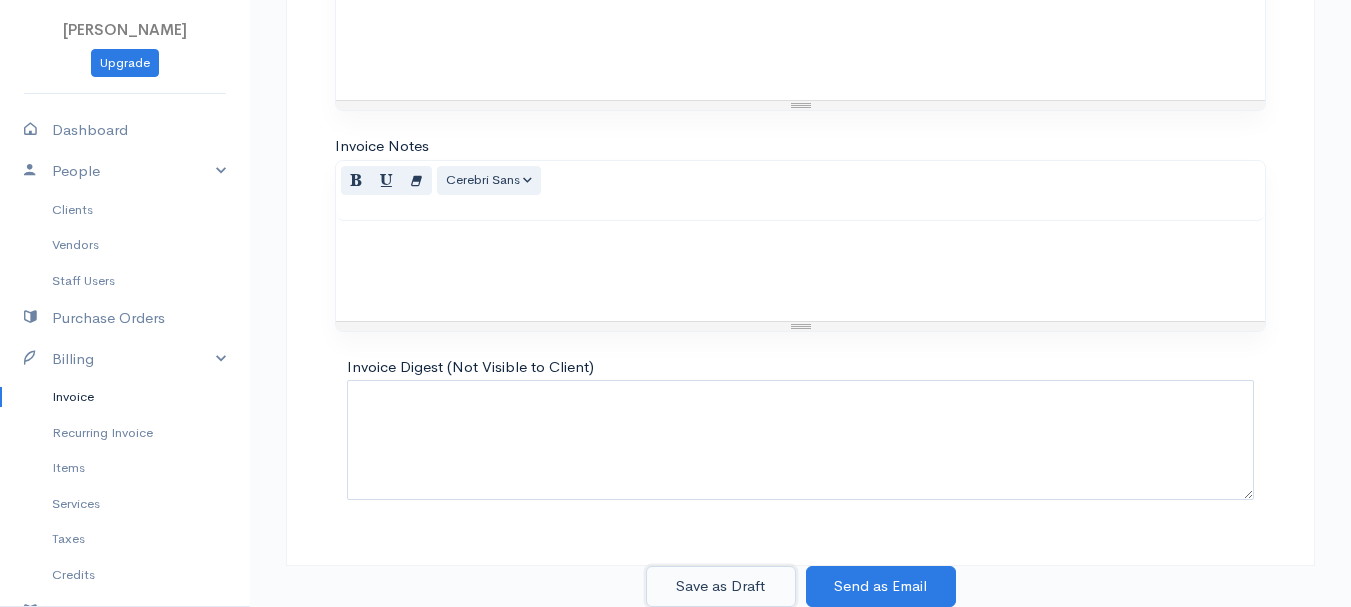click on "Save as Draft" at bounding box center (721, 586) 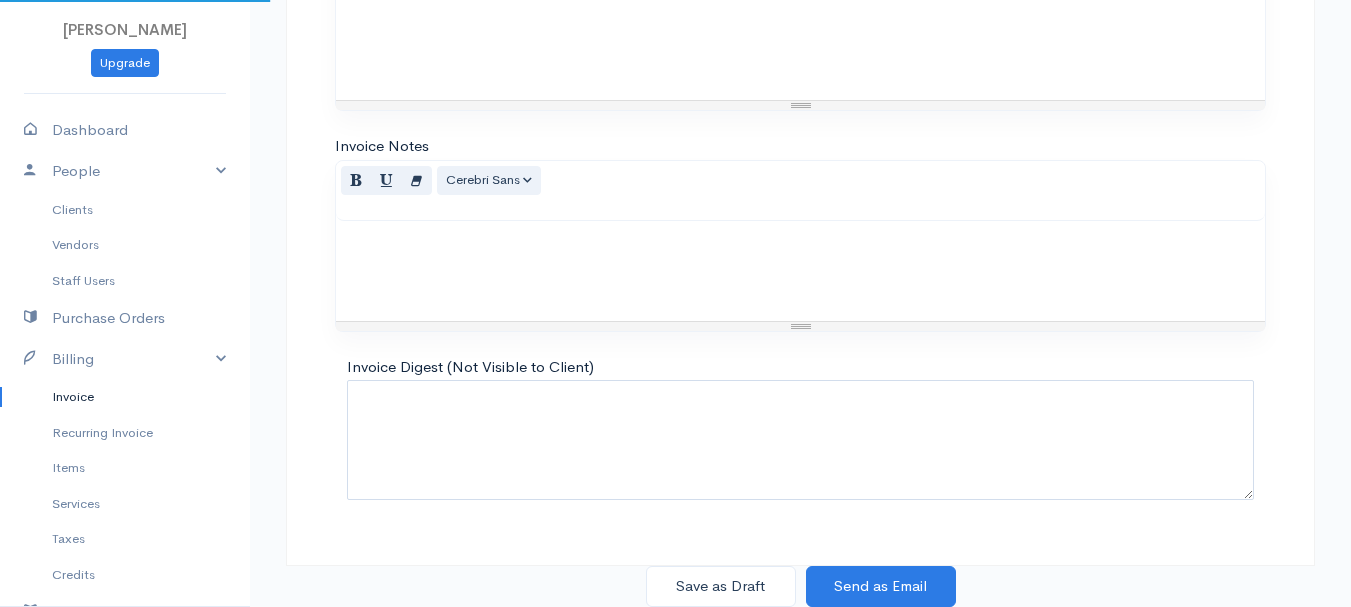 scroll, scrollTop: 0, scrollLeft: 0, axis: both 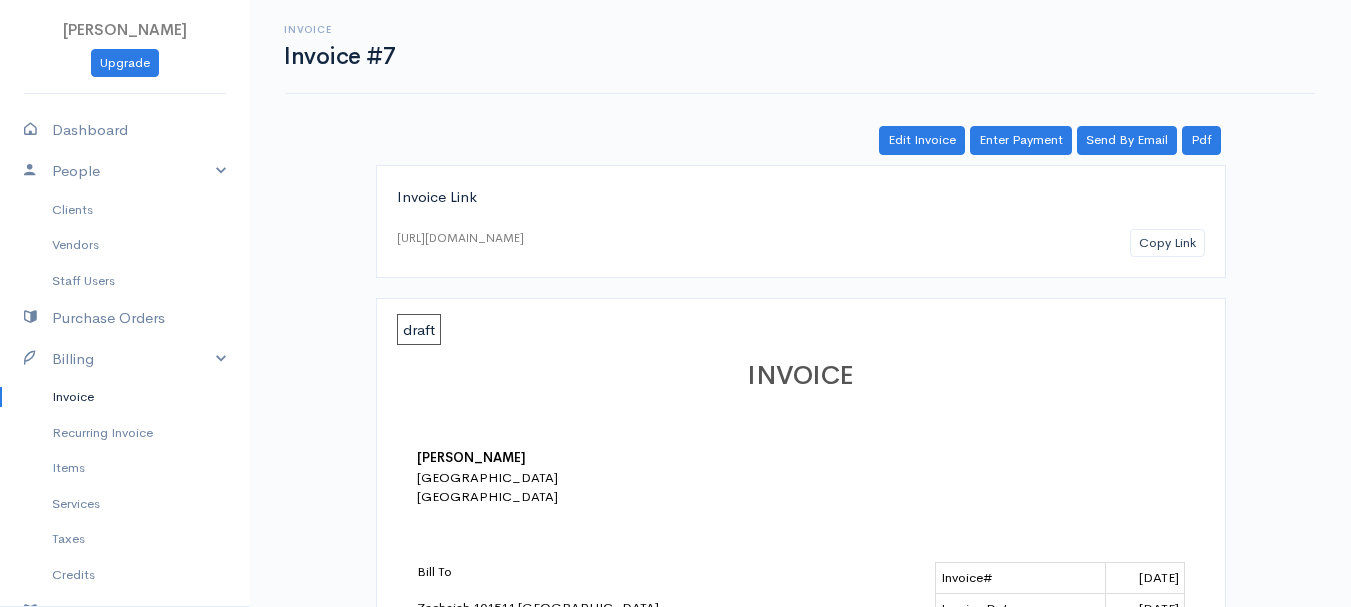 click on "Invoice" at bounding box center [125, 397] 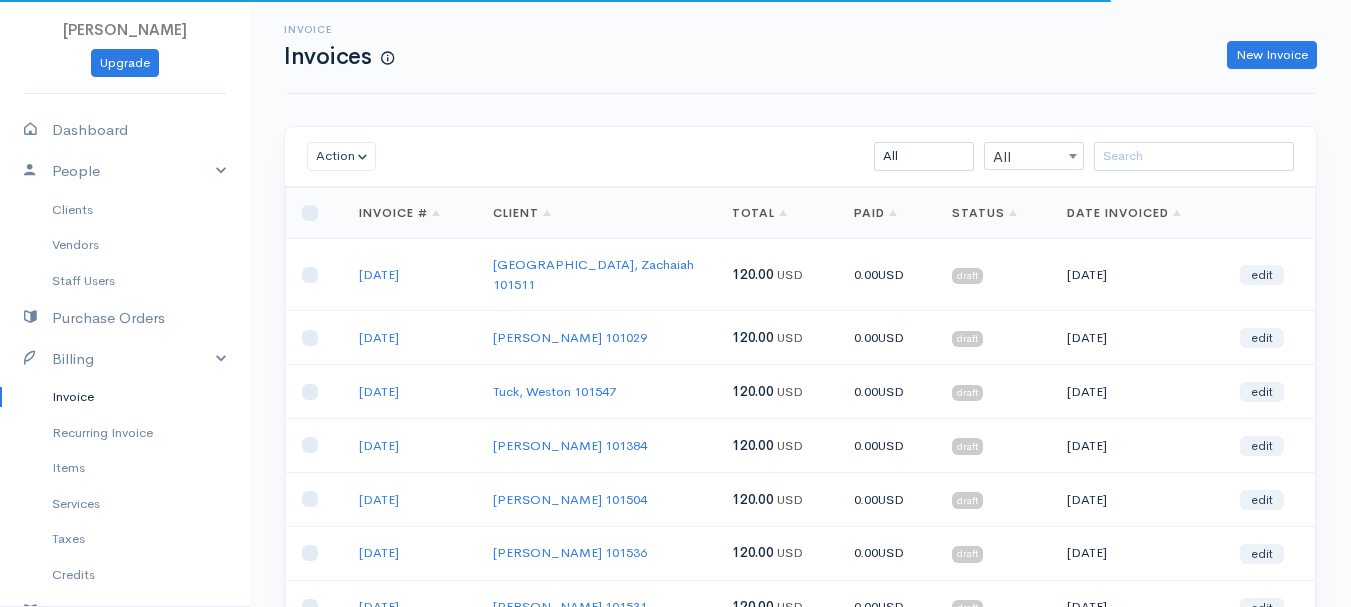 click on "Invoice
Invoices
New Invoice" at bounding box center (800, 46) 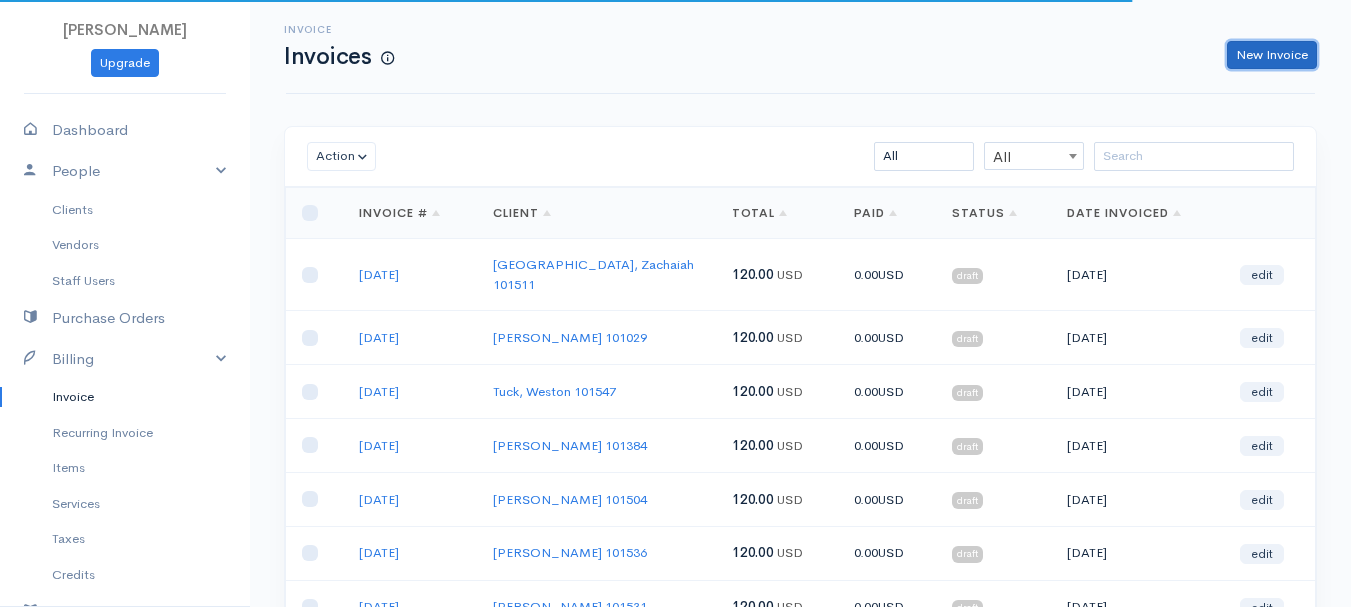 click on "New Invoice" at bounding box center (1272, 55) 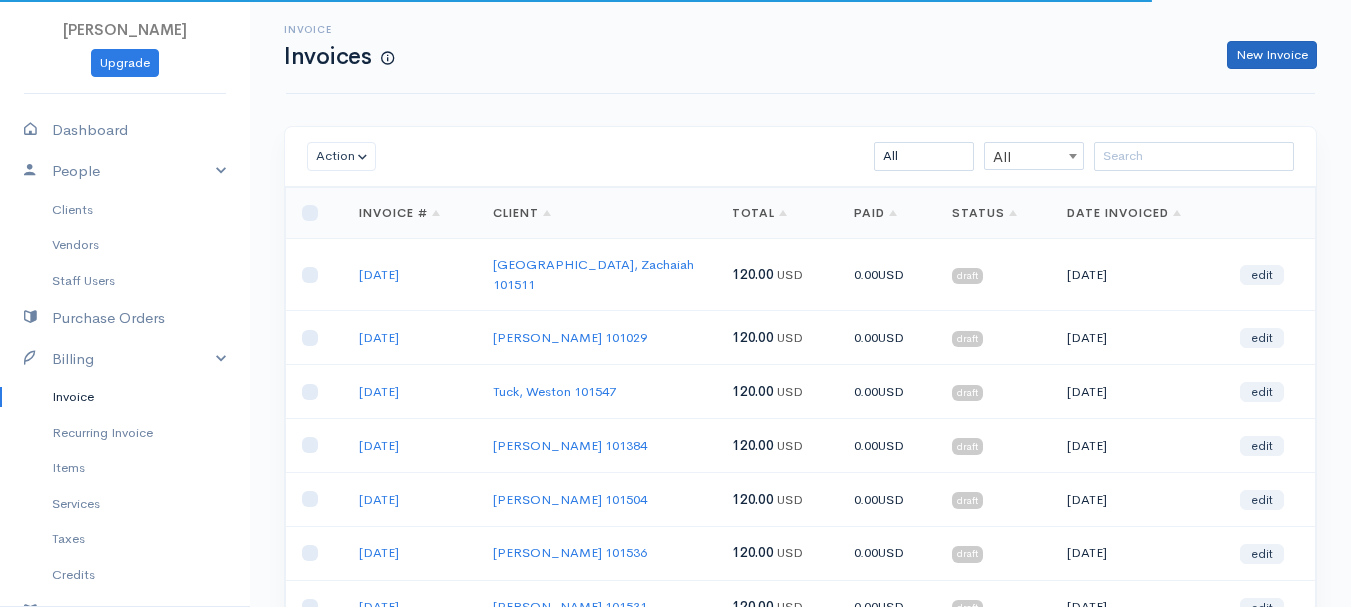 select on "[GEOGRAPHIC_DATA]" 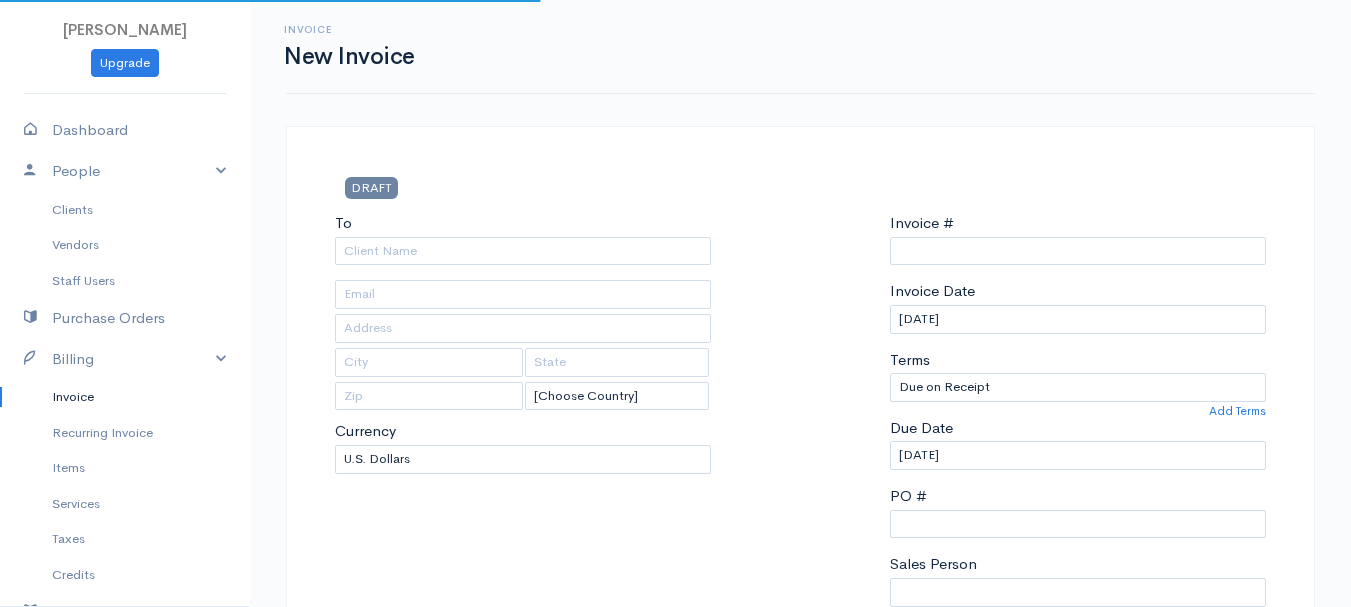 type on "0011212024" 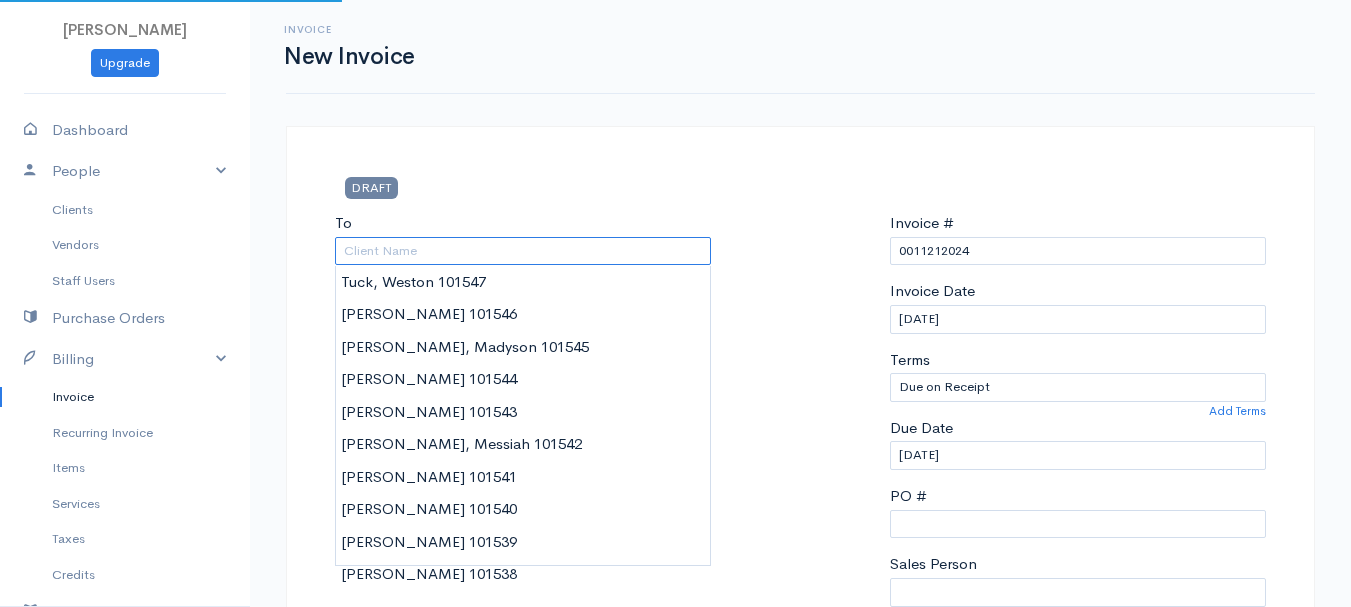 click on "To" at bounding box center [523, 251] 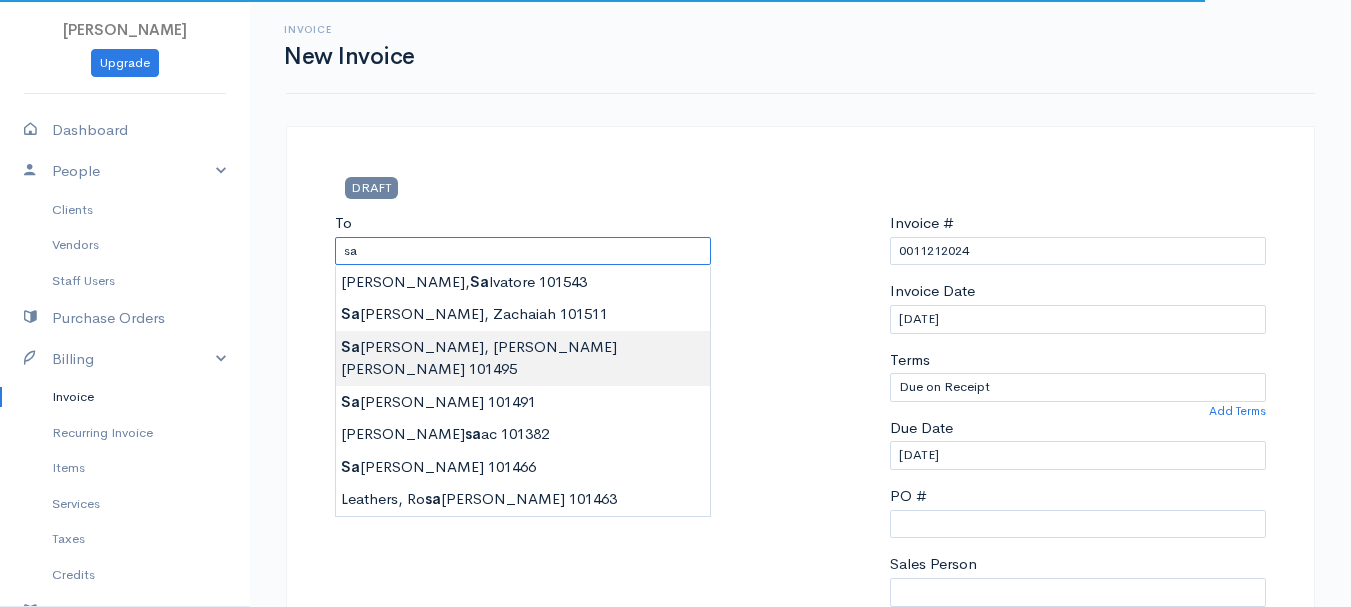 type on "[PERSON_NAME] [PERSON_NAME]        101495" 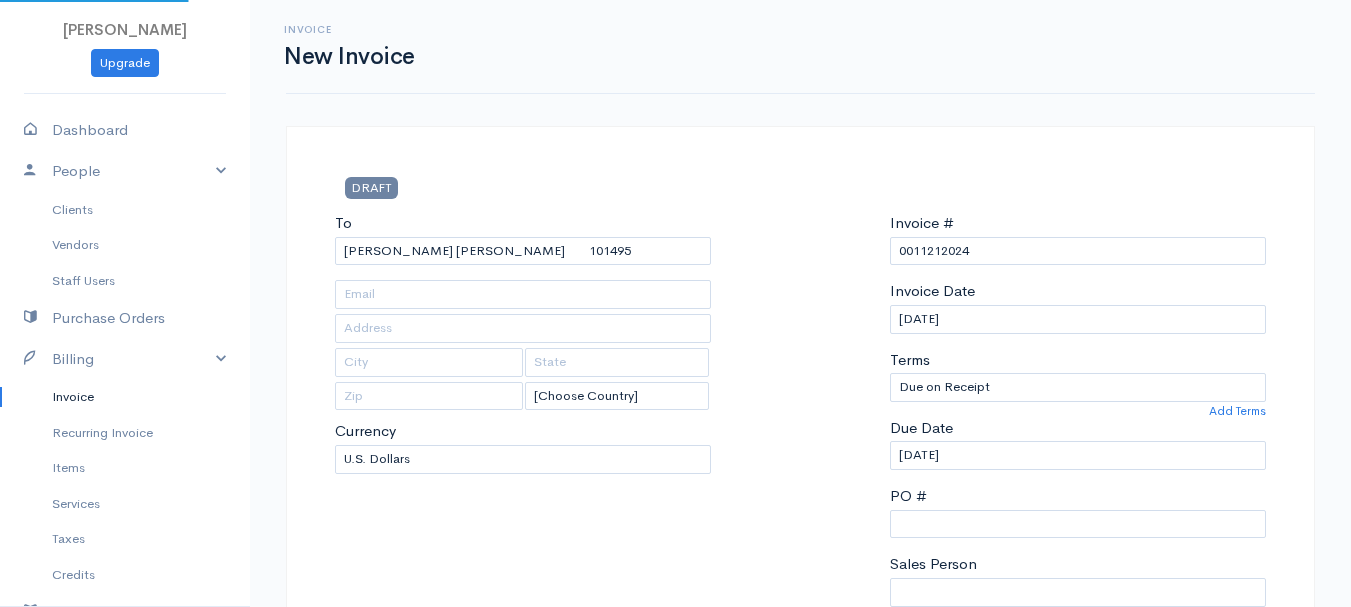 click on "[PERSON_NAME]
Upgrade
Dashboard
People
Clients
Vendors
Staff Users
Purchase Orders
Billing
Invoice
Recurring Invoice
Items
Services
Taxes
Credits
Estimates
Payments
Expenses
Track Time
Projects
Reports
Settings
My Organizations
Logout
Help
@CloudBooksApp 2022
Invoice
New Invoice
DRAFT To [GEOGRAPHIC_DATA][PERSON_NAME] [PERSON_NAME]        101495 [Choose Country] [GEOGRAPHIC_DATA] [GEOGRAPHIC_DATA] [GEOGRAPHIC_DATA] [GEOGRAPHIC_DATA] [GEOGRAPHIC_DATA] [GEOGRAPHIC_DATA] [US_STATE] [GEOGRAPHIC_DATA] [GEOGRAPHIC_DATA] [GEOGRAPHIC_DATA] [GEOGRAPHIC_DATA] [GEOGRAPHIC_DATA]" at bounding box center [675, 864] 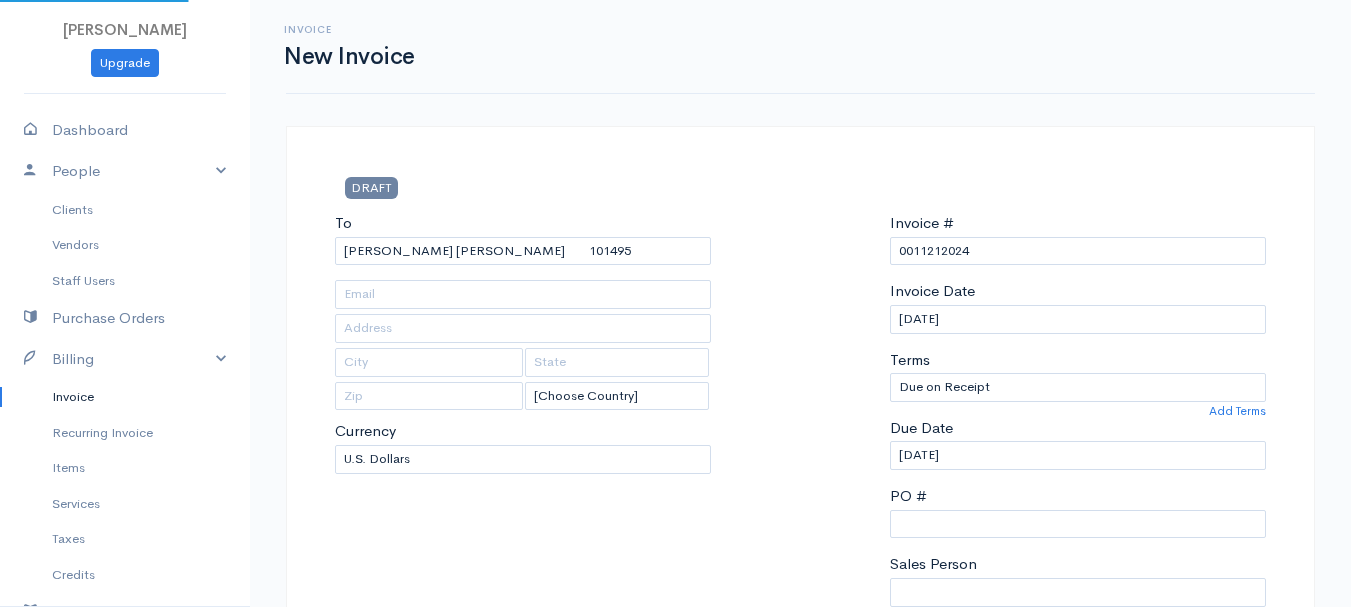type on "22 [GEOGRAPHIC_DATA]" 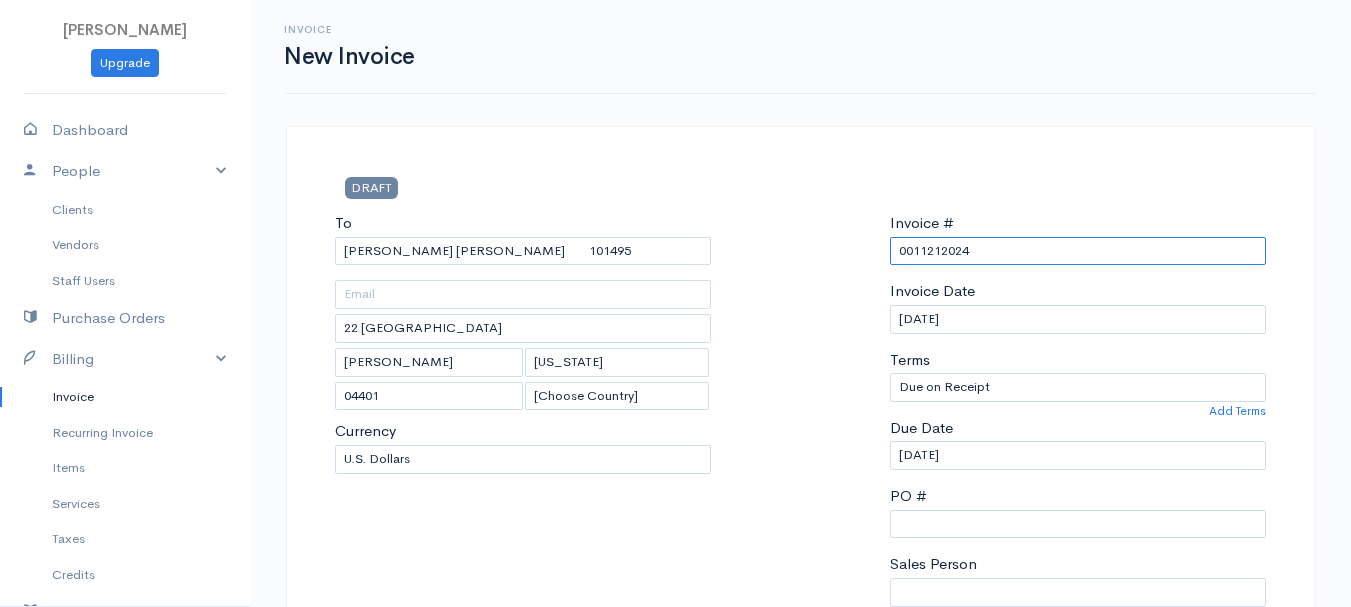 click on "0011212024" at bounding box center [1078, 251] 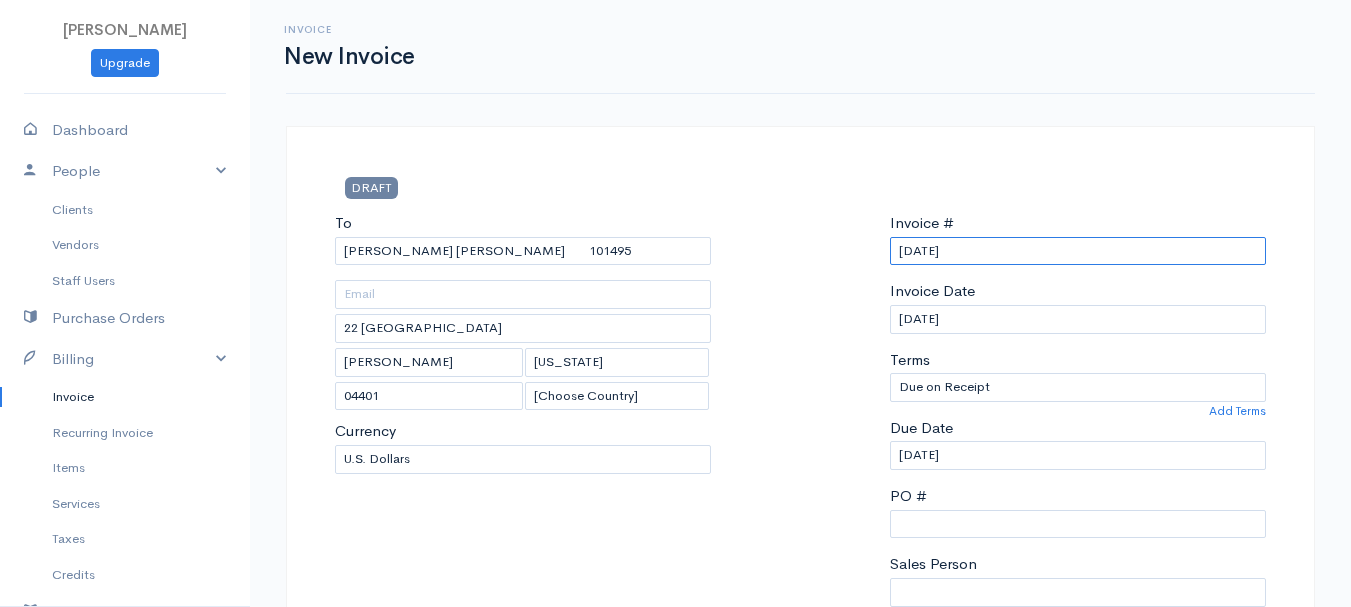 scroll, scrollTop: 500, scrollLeft: 0, axis: vertical 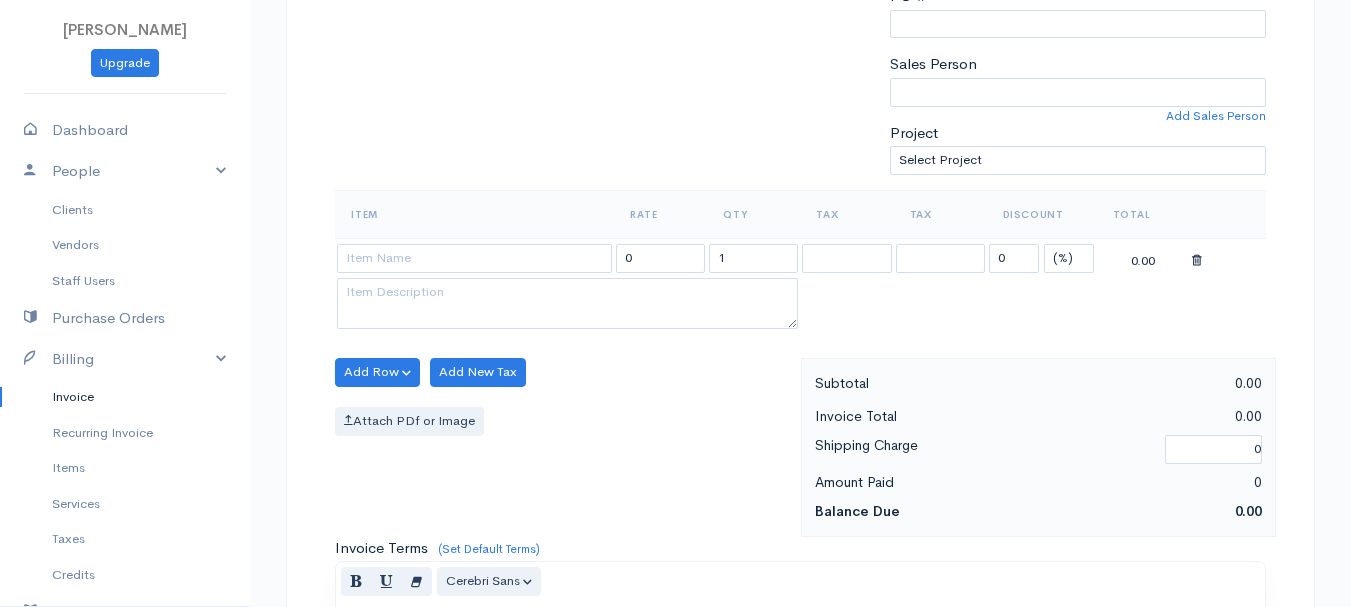 type on "[DATE]" 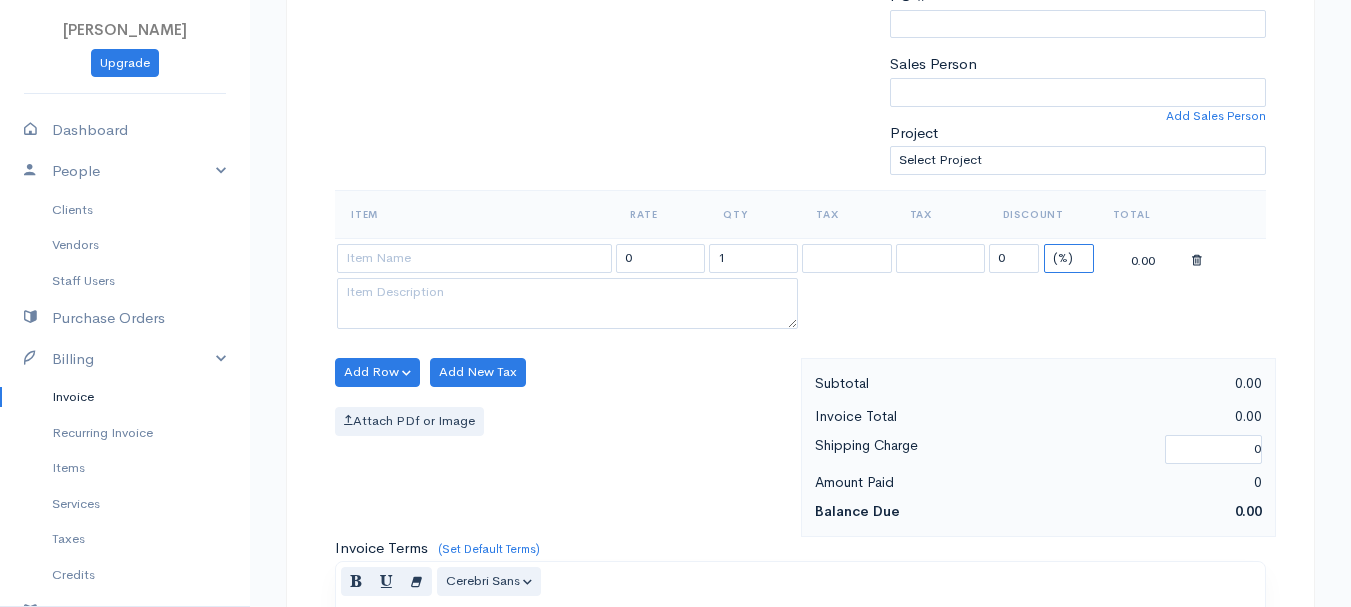 click on "(%) Flat" at bounding box center (1069, 258) 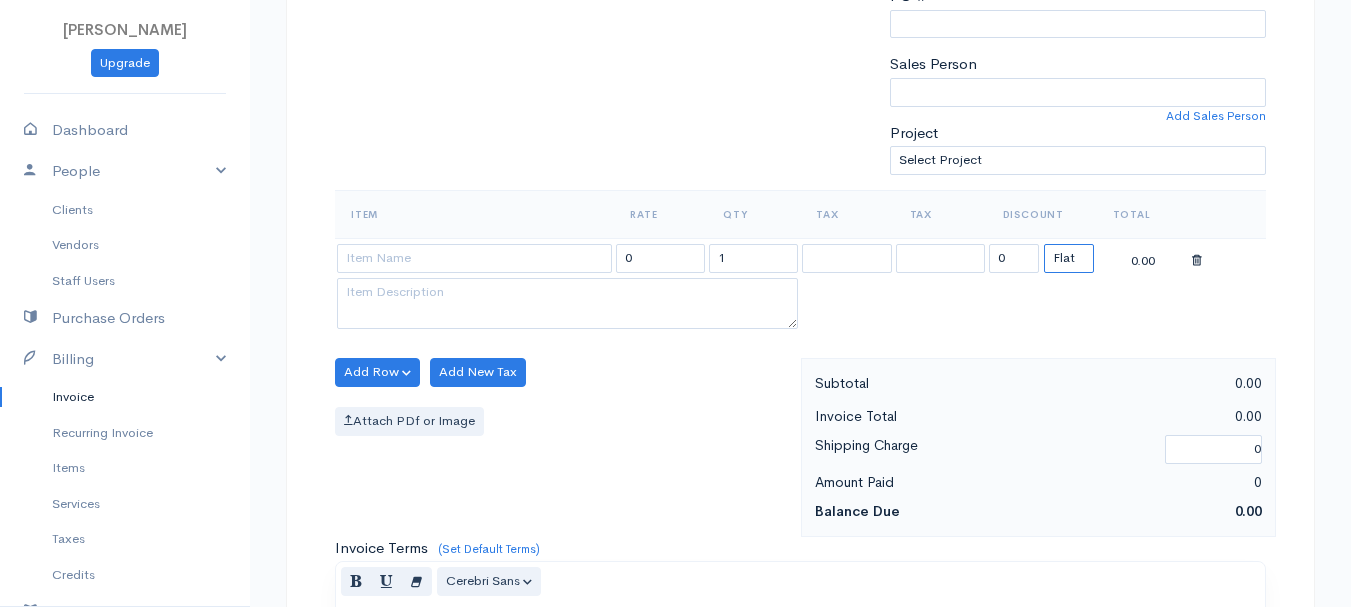 click on "(%) Flat" at bounding box center (1069, 258) 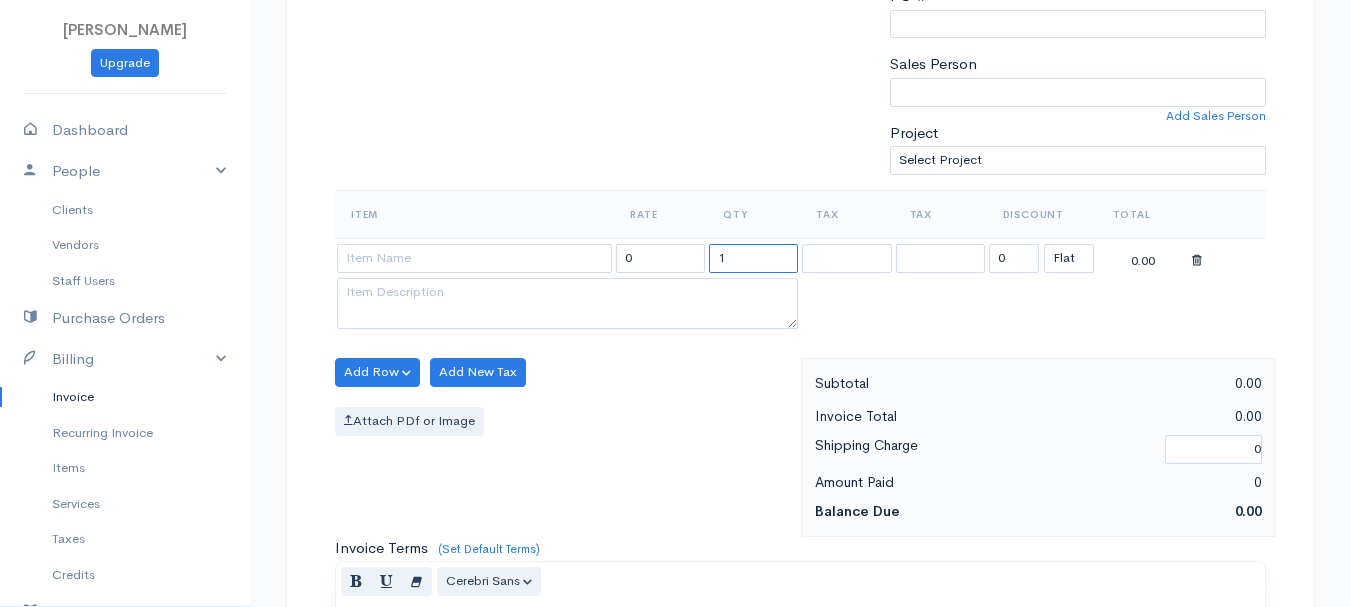 click on "1" at bounding box center [753, 258] 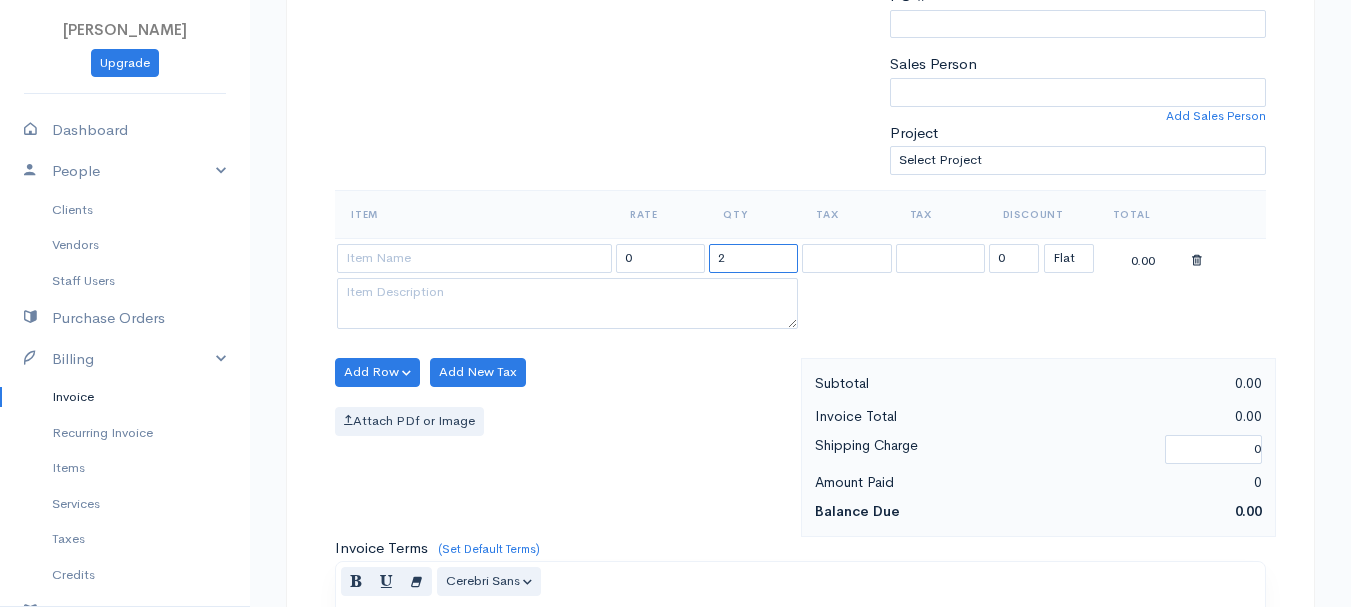 type on "2" 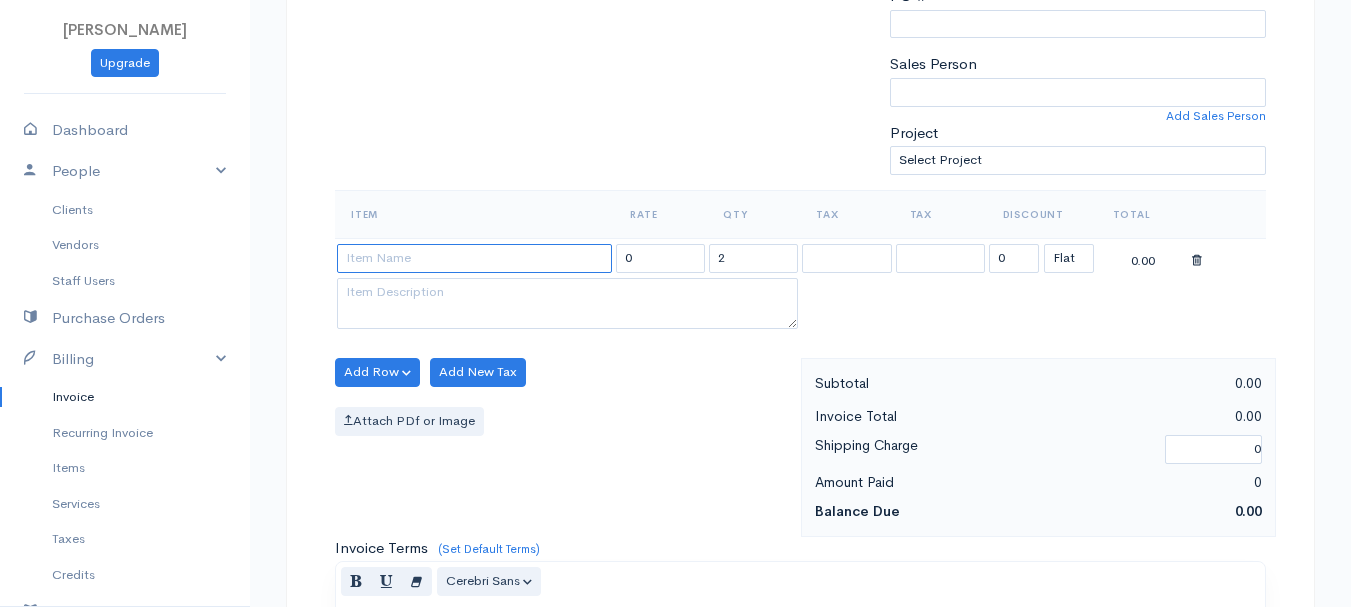 click at bounding box center (474, 258) 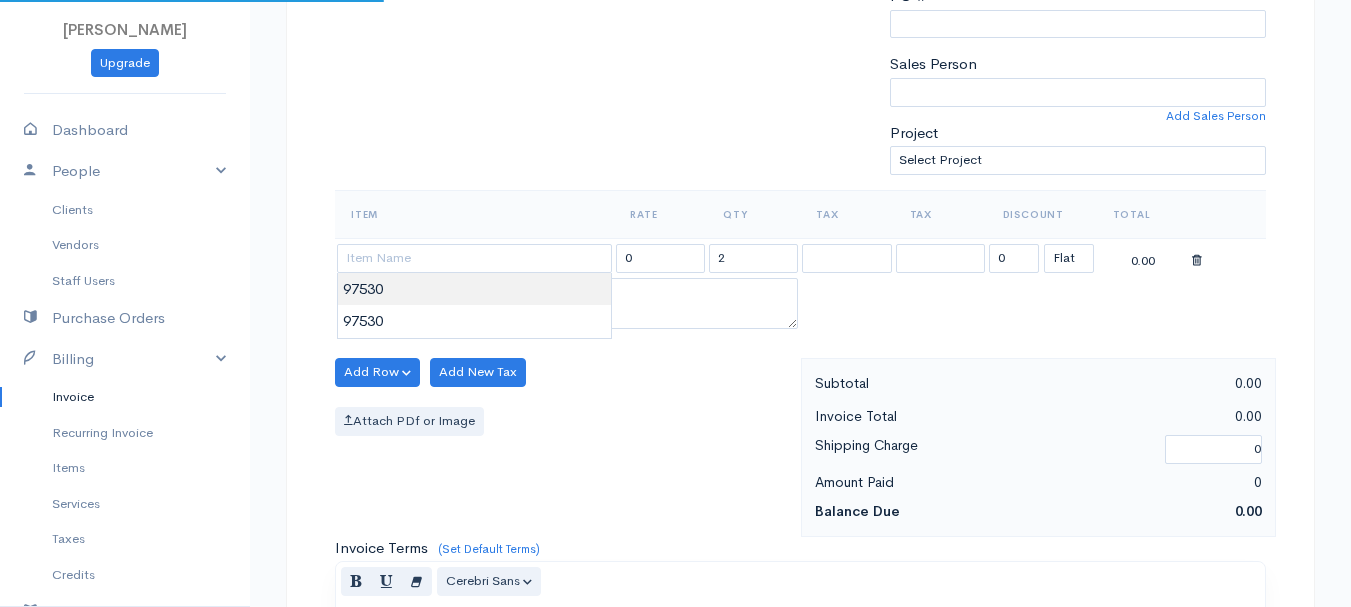 type on "97530" 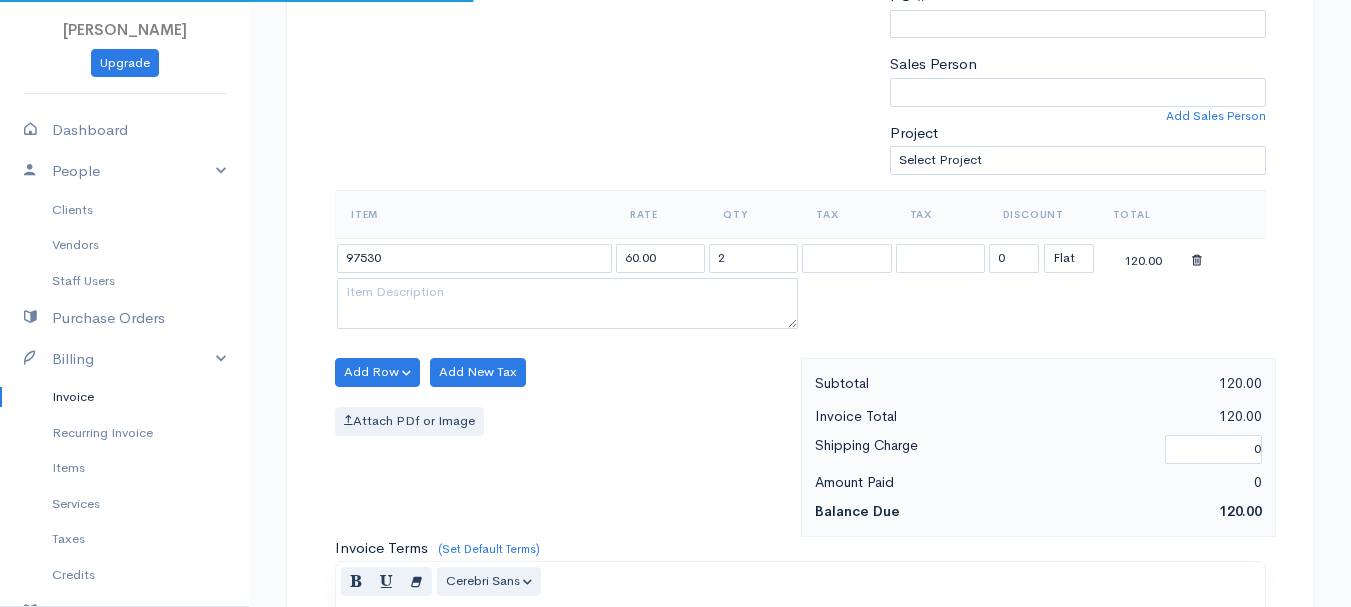 click on "[PERSON_NAME]
Upgrade
Dashboard
People
Clients
Vendors
Staff Users
Purchase Orders
Billing
Invoice
Recurring Invoice
Items
Services
Taxes
Credits
Estimates
Payments
Expenses
Track Time
Projects
Reports
Settings
My Organizations
Logout
Help
@CloudBooksApp 2022
Invoice
New Invoice
DRAFT To [GEOGRAPHIC_DATA][PERSON_NAME] [PERSON_NAME]        101495 22 [GEOGRAPHIC_DATA][PERSON_NAME][US_STATE] [Choose Country] [GEOGRAPHIC_DATA] [GEOGRAPHIC_DATA] [GEOGRAPHIC_DATA] [GEOGRAPHIC_DATA] [GEOGRAPHIC_DATA] [GEOGRAPHIC_DATA] [US_STATE] [GEOGRAPHIC_DATA] 2" at bounding box center [675, 364] 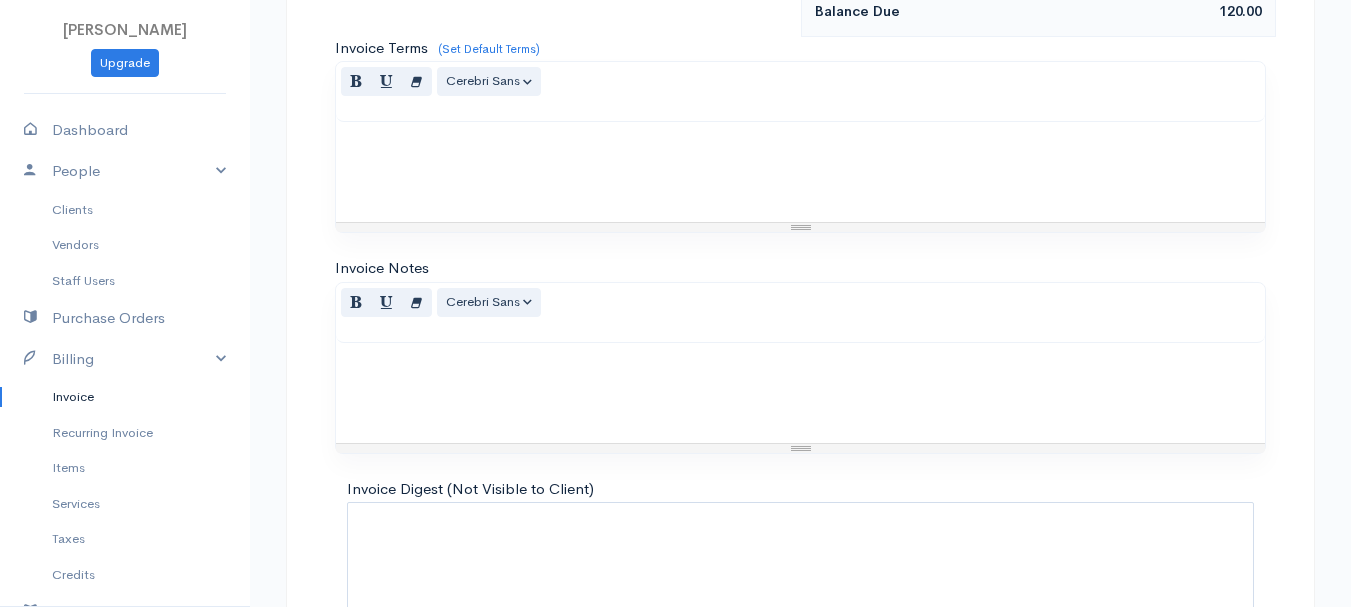 scroll, scrollTop: 1122, scrollLeft: 0, axis: vertical 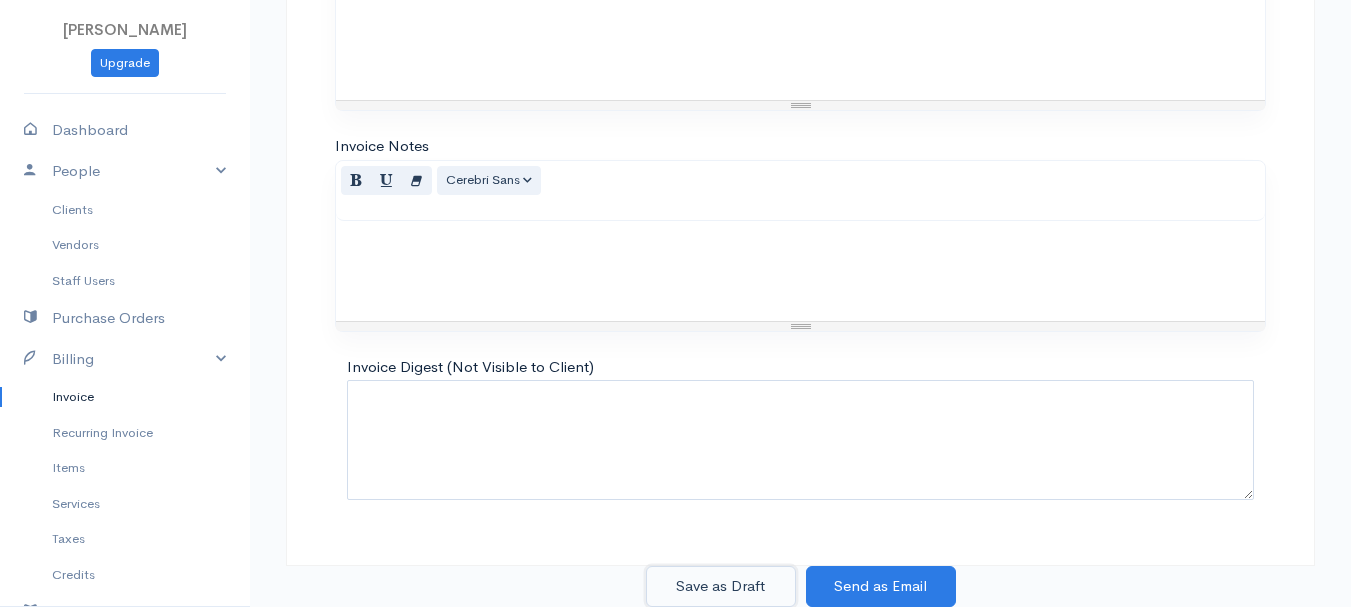 click on "Save as Draft" at bounding box center (721, 586) 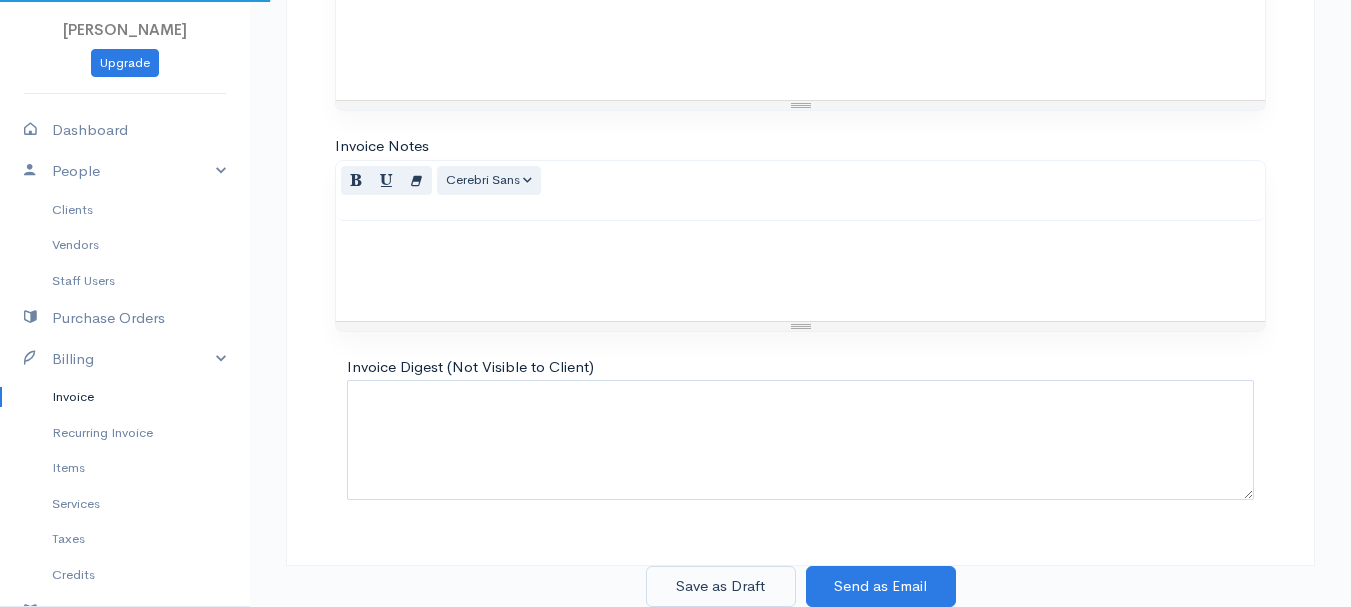 scroll, scrollTop: 0, scrollLeft: 0, axis: both 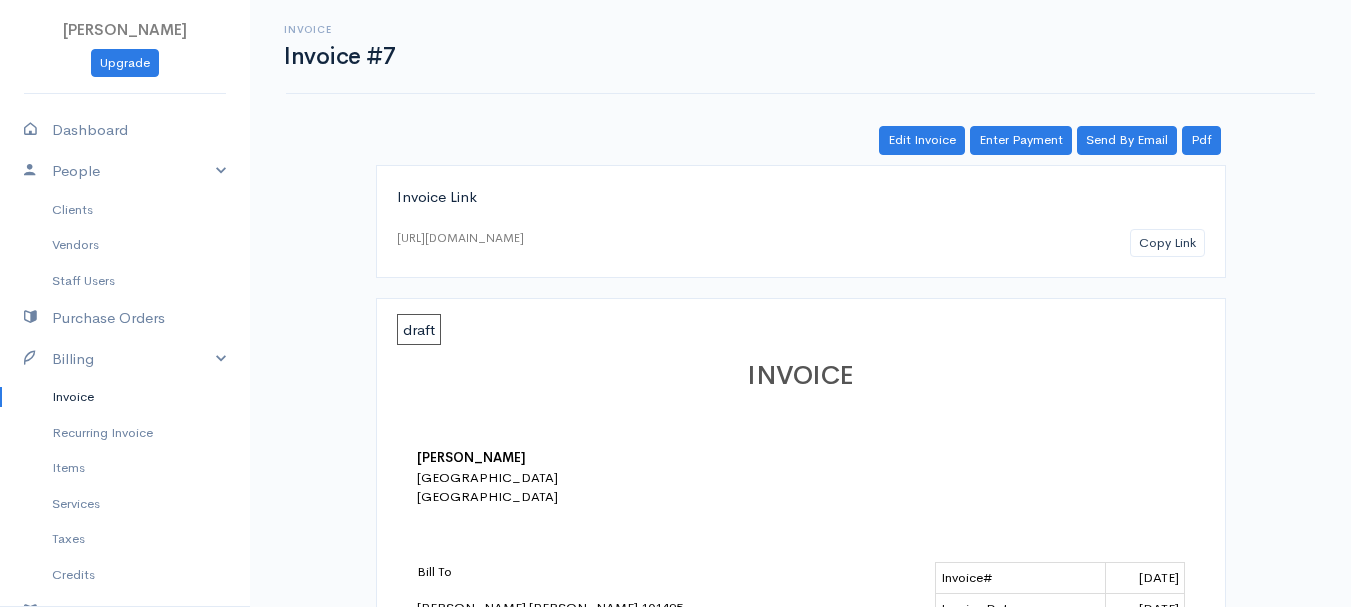 click on "Invoice" at bounding box center (125, 397) 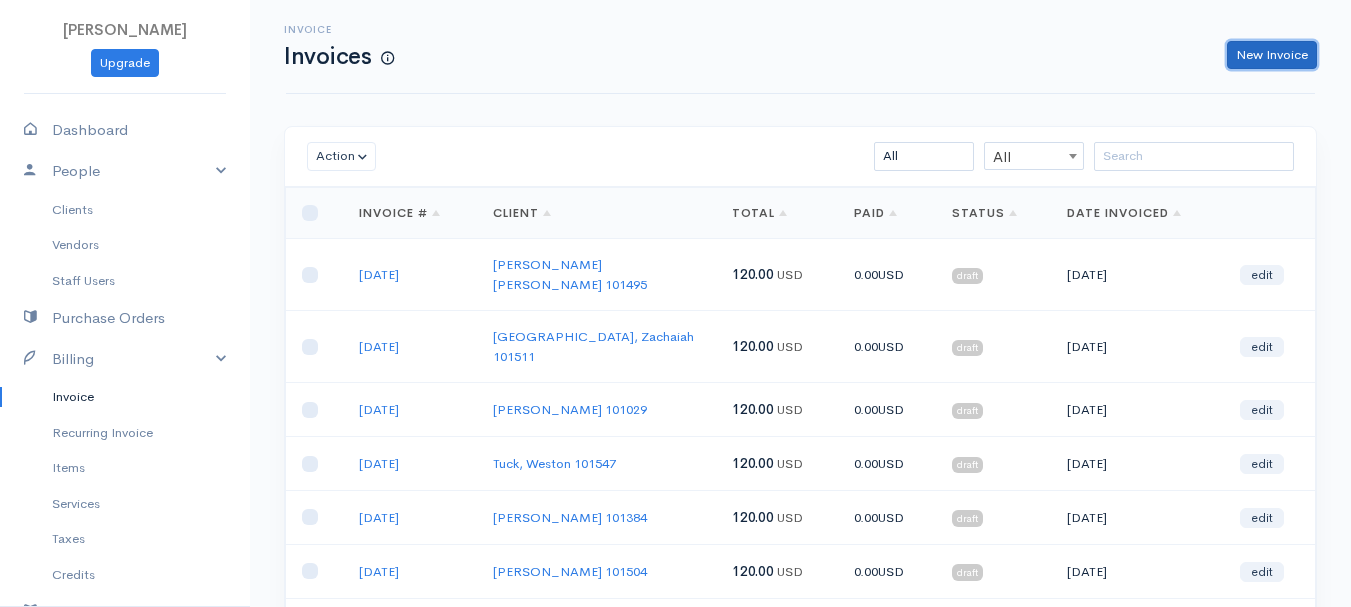 click on "New Invoice" at bounding box center [1272, 55] 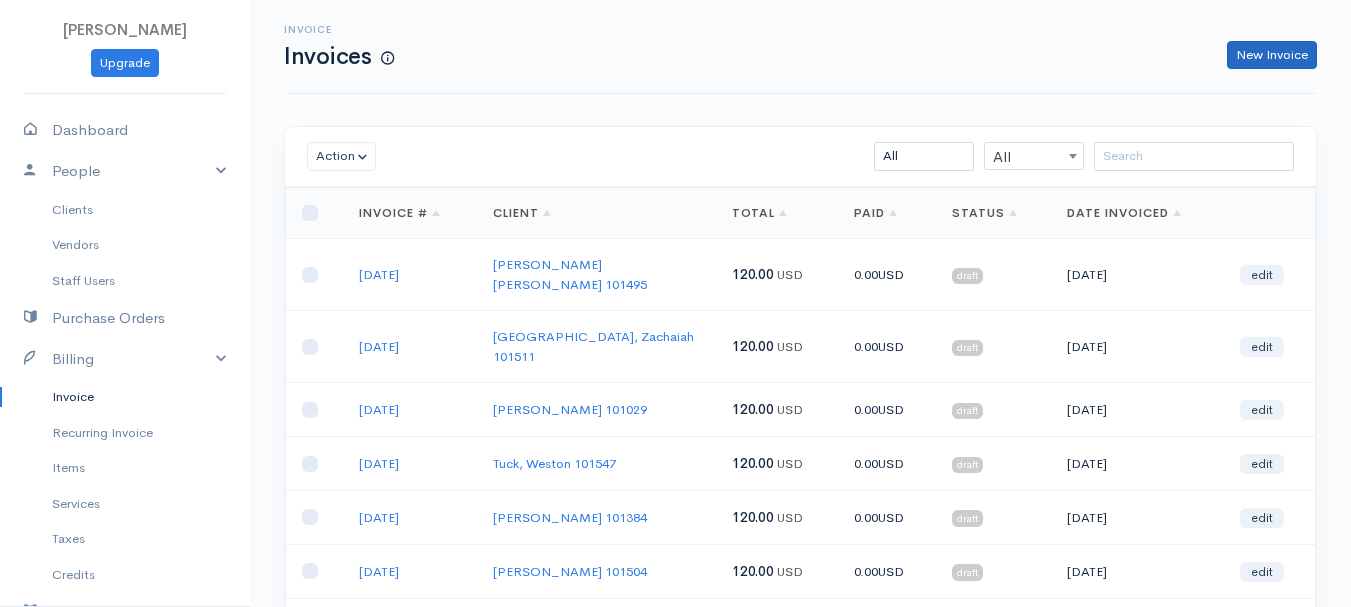 select on "[GEOGRAPHIC_DATA]" 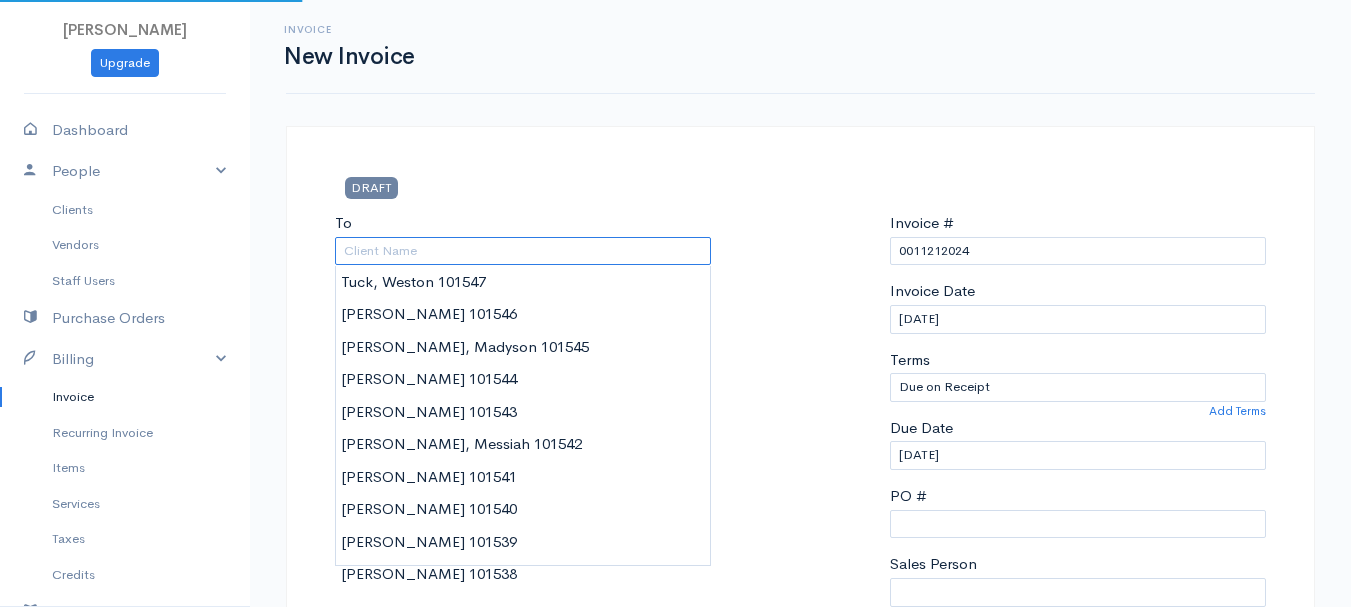 click on "To" at bounding box center [523, 251] 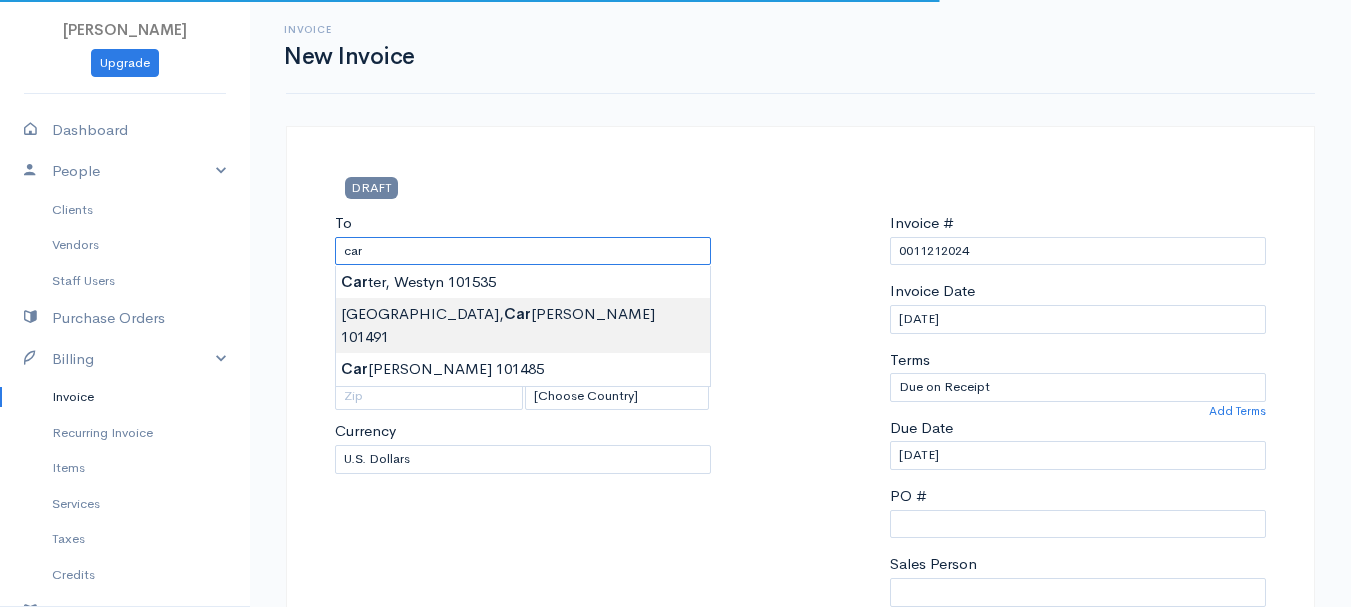 type on "[GEOGRAPHIC_DATA][PERSON_NAME]     101491" 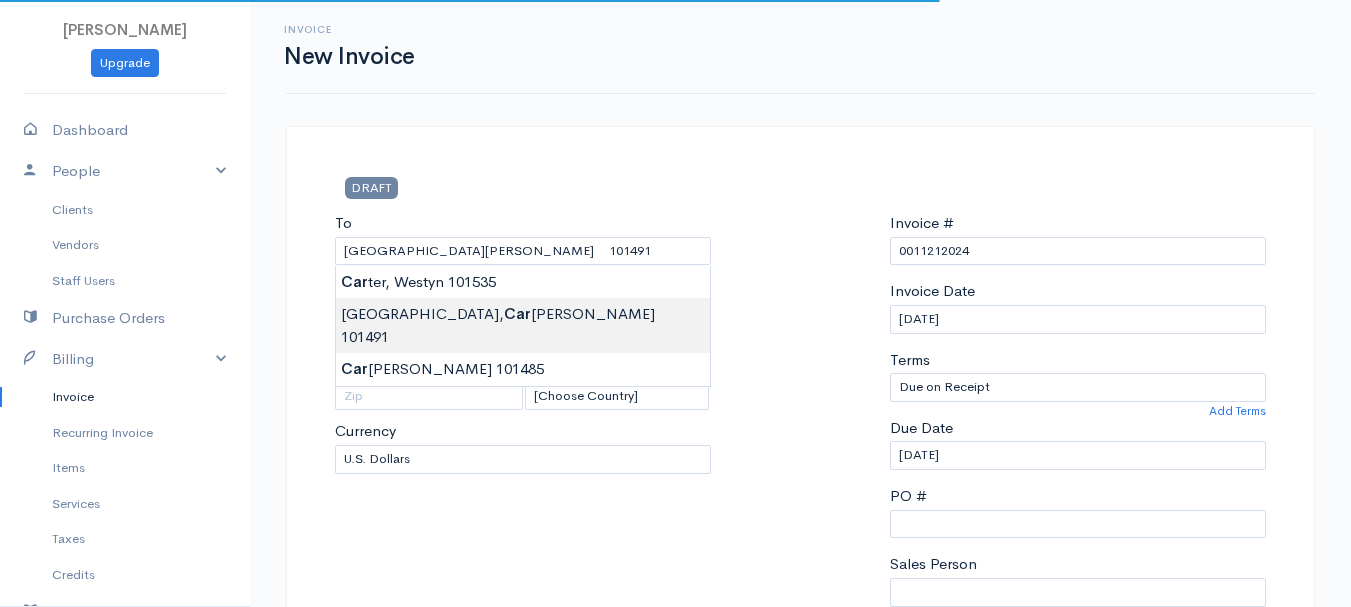 click on "[PERSON_NAME]
Upgrade
Dashboard
People
Clients
Vendors
Staff Users
Purchase Orders
Billing
Invoice
Recurring Invoice
Items
Services
Taxes
Credits
Estimates
Payments
Expenses
Track Time
Projects
Reports
Settings
My Organizations
Logout
Help
@CloudBooksApp 2022
Invoice
New Invoice
DRAFT To [GEOGRAPHIC_DATA][PERSON_NAME]     101491 [Choose Country] [GEOGRAPHIC_DATA] [GEOGRAPHIC_DATA] [GEOGRAPHIC_DATA] [GEOGRAPHIC_DATA] [GEOGRAPHIC_DATA] [GEOGRAPHIC_DATA] [US_STATE] [GEOGRAPHIC_DATA] [GEOGRAPHIC_DATA] [GEOGRAPHIC_DATA] [GEOGRAPHIC_DATA] [GEOGRAPHIC_DATA] [GEOGRAPHIC_DATA]" at bounding box center [675, 864] 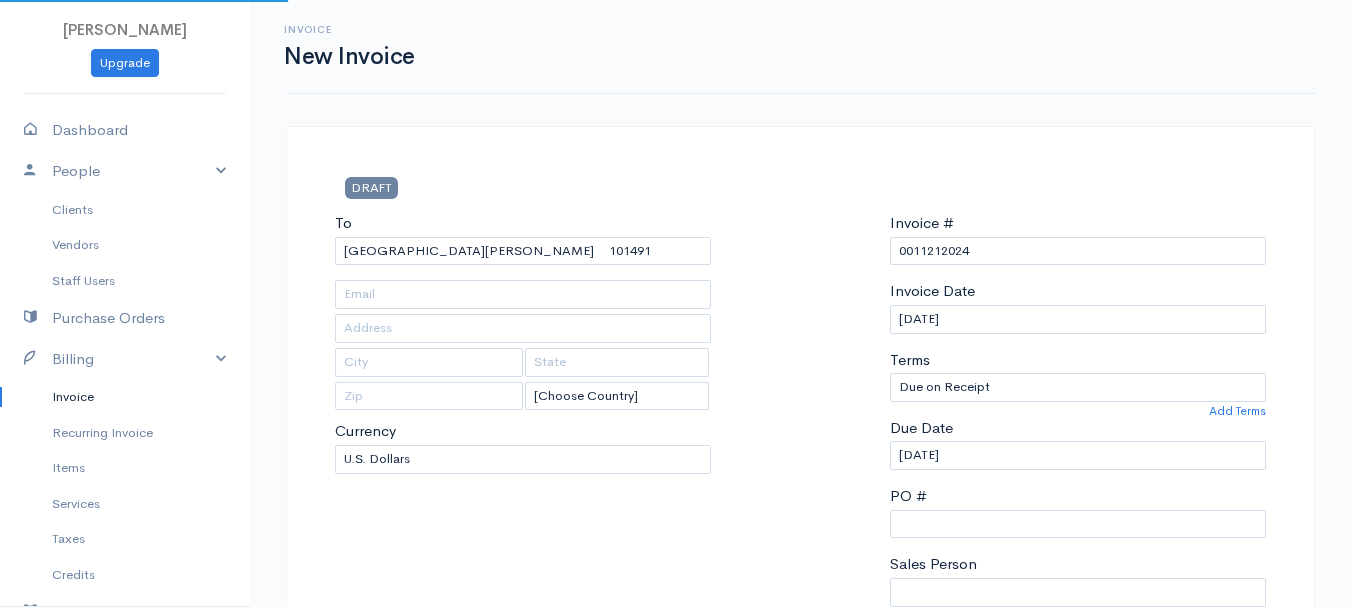 type on "22 [GEOGRAPHIC_DATA]" 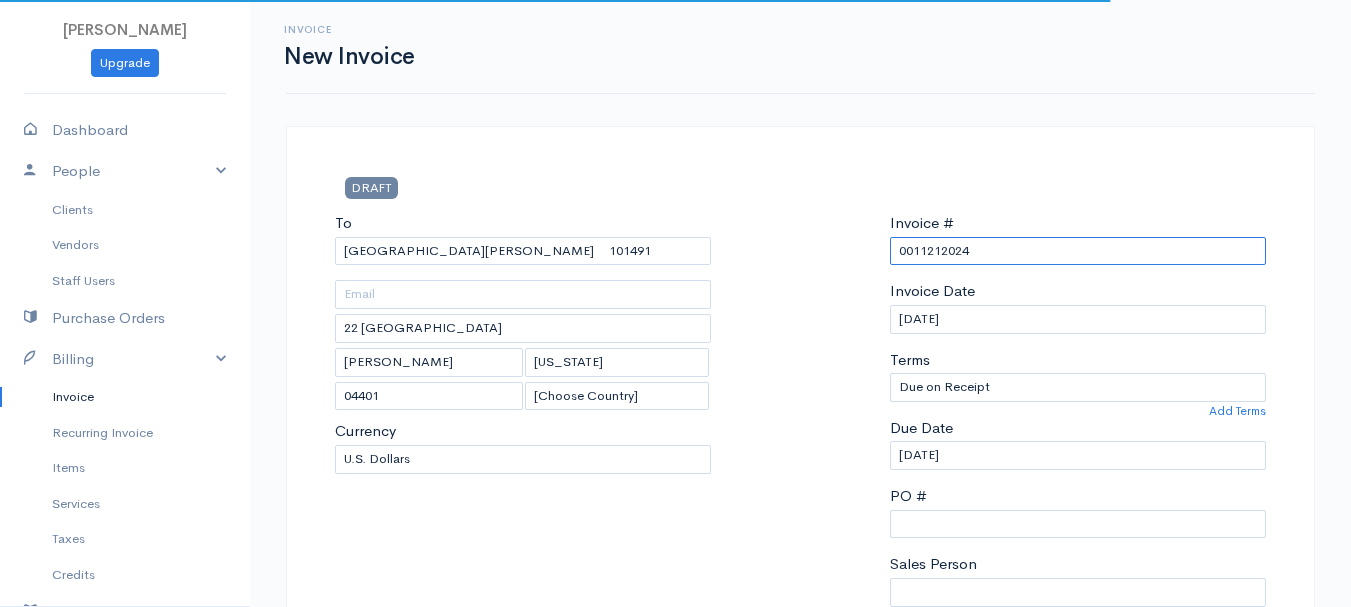click on "0011212024" at bounding box center [1078, 251] 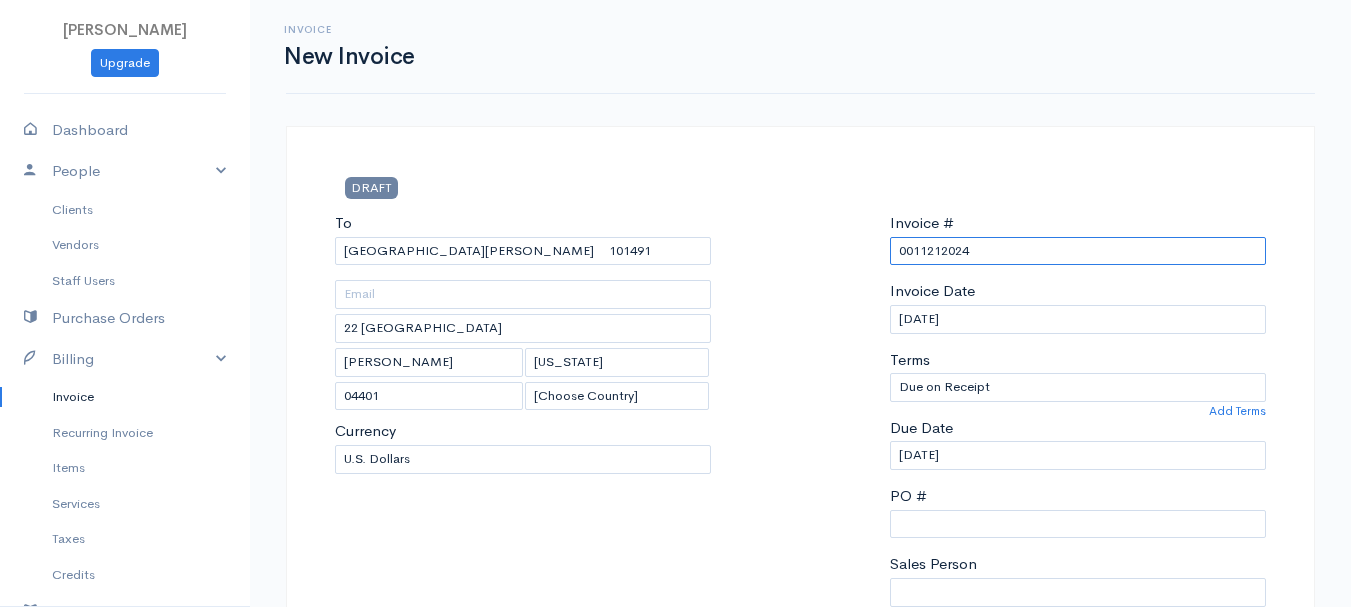 paste on "[DATE]" 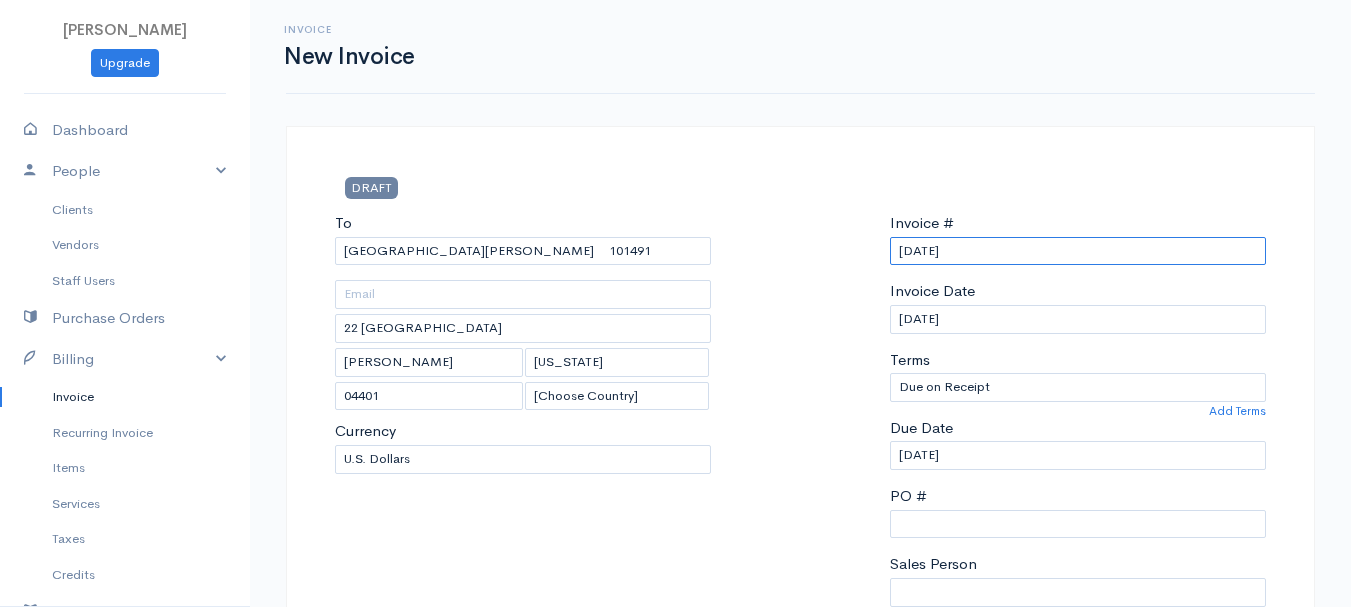 scroll, scrollTop: 400, scrollLeft: 0, axis: vertical 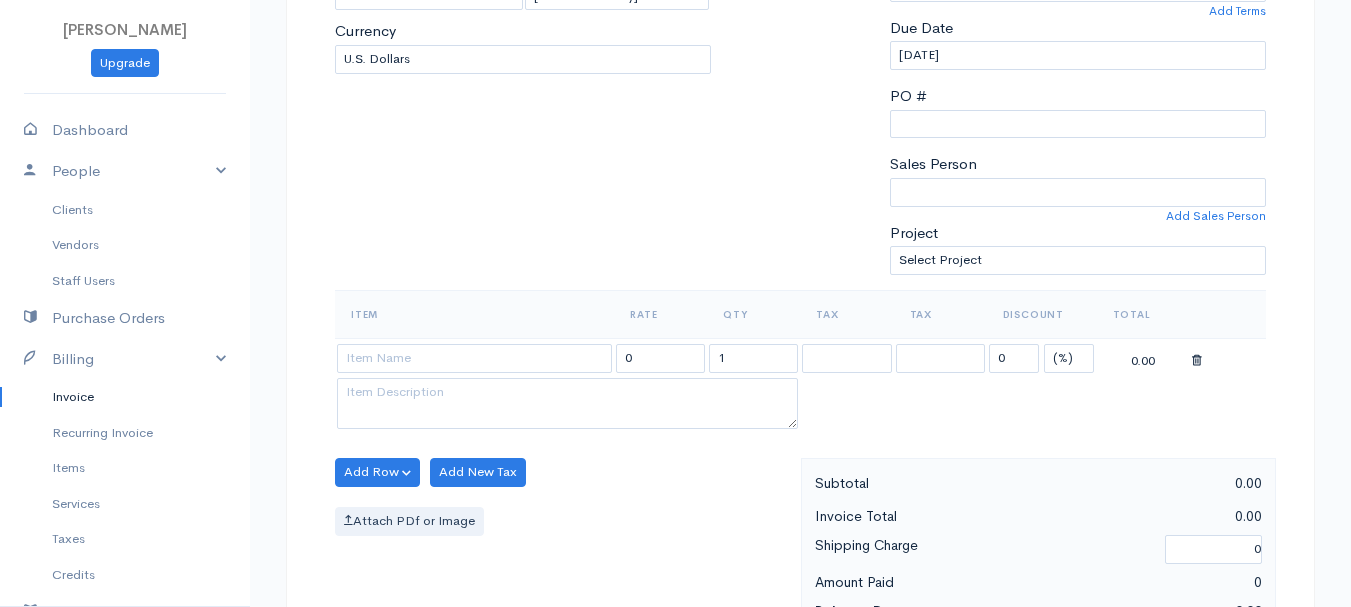 type on "[DATE]" 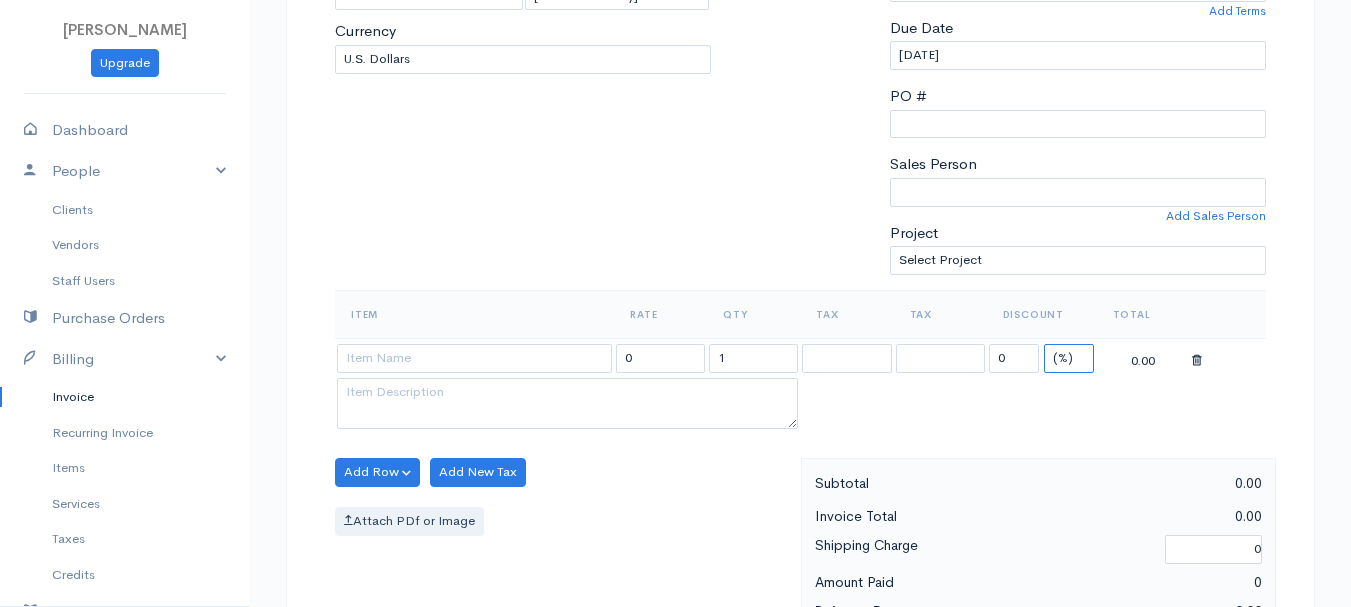 click on "(%) Flat" at bounding box center [1069, 358] 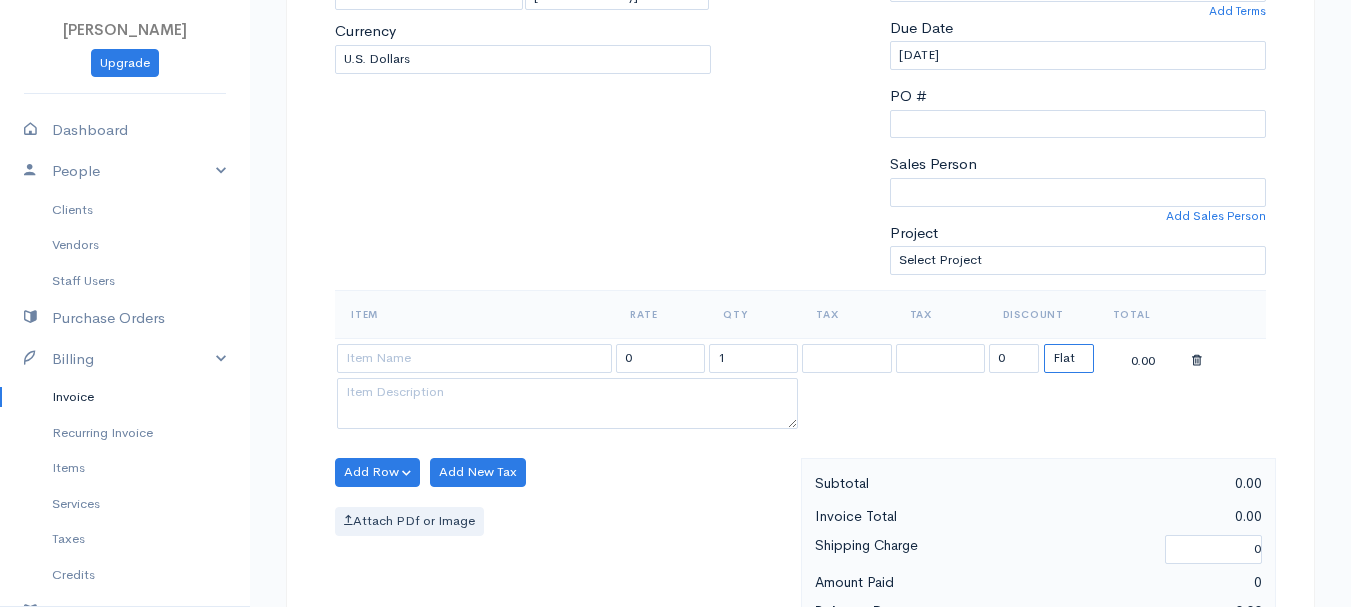 click on "(%) Flat" at bounding box center [1069, 358] 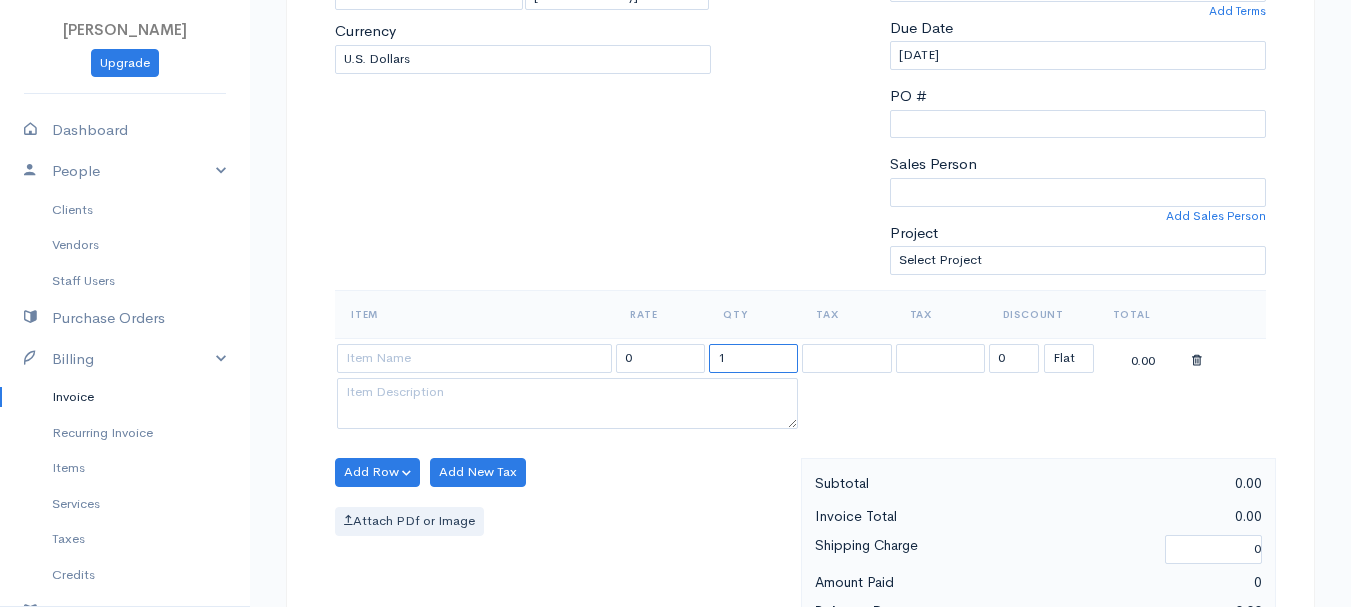 click on "1" at bounding box center [753, 358] 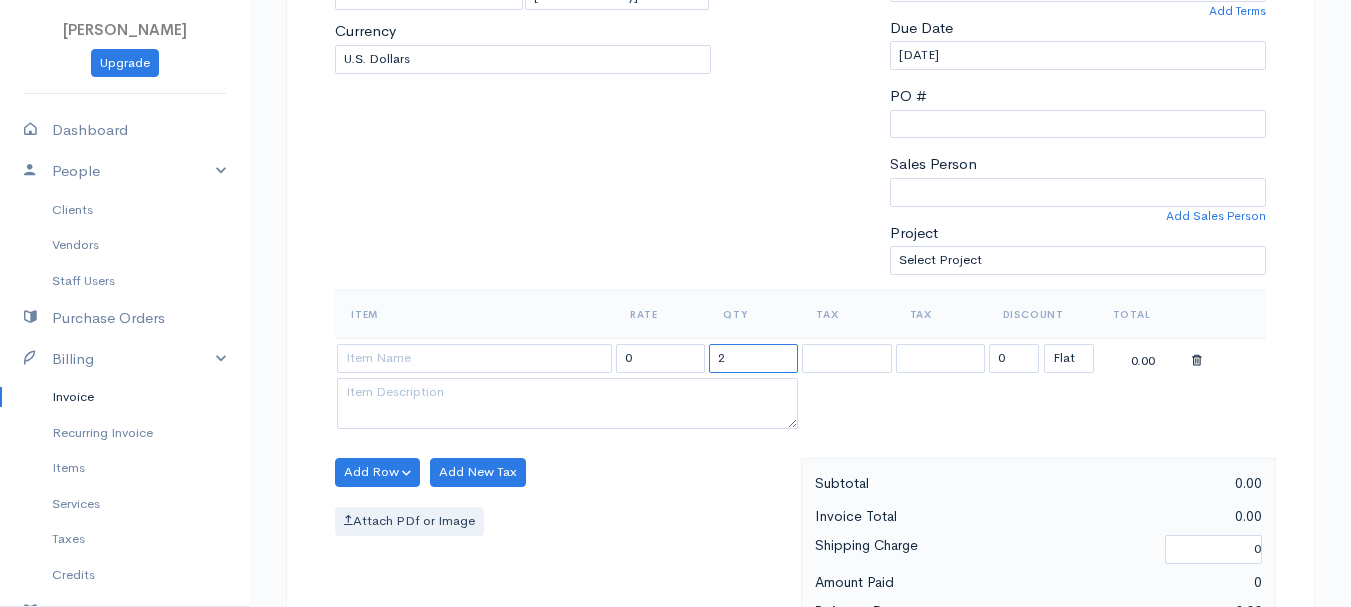 type on "2" 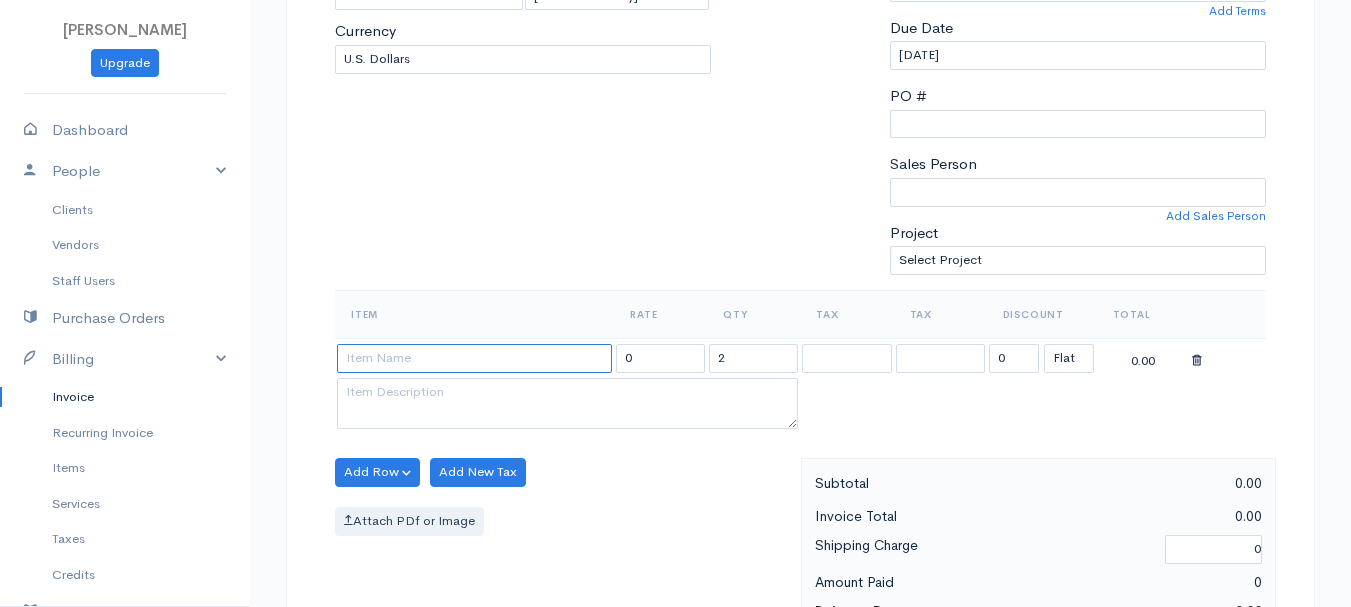 click at bounding box center [474, 358] 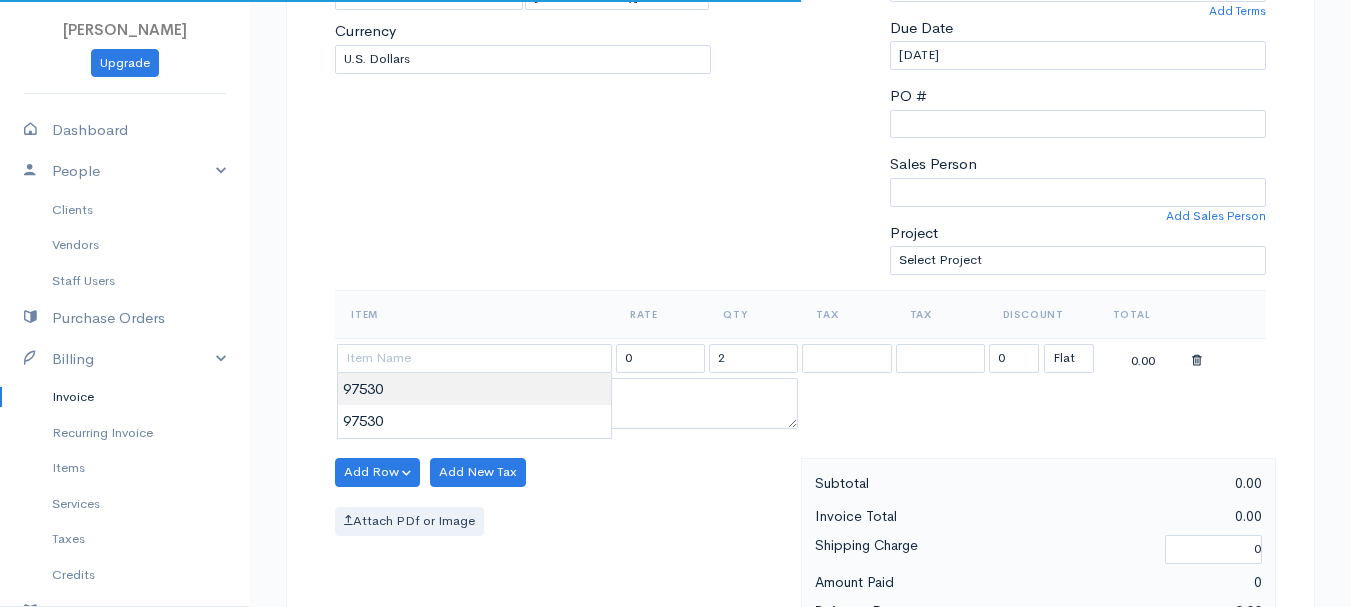 type on "97530" 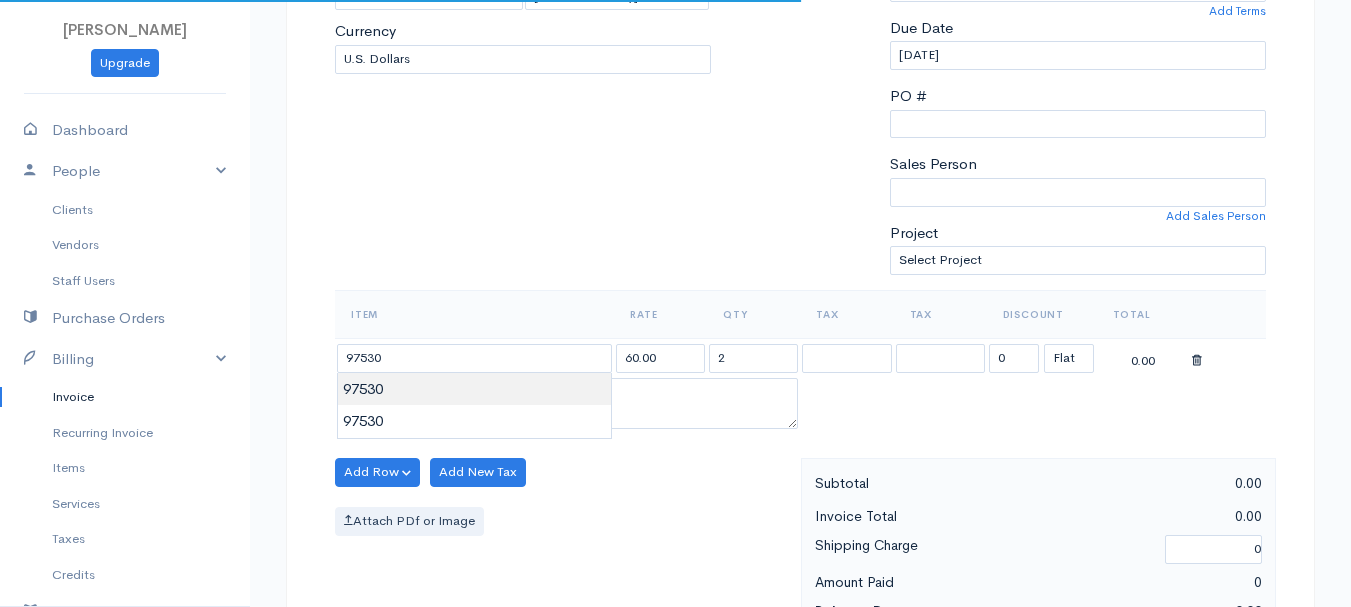 click on "[PERSON_NAME]
Upgrade
Dashboard
People
Clients
Vendors
Staff Users
Purchase Orders
Billing
Invoice
Recurring Invoice
Items
Services
Taxes
Credits
Estimates
Payments
Expenses
Track Time
Projects
Reports
Settings
My Organizations
Logout
Help
@CloudBooksApp 2022
Invoice
New Invoice
DRAFT To [GEOGRAPHIC_DATA][PERSON_NAME]     101491 [STREET_ADDRESS][PERSON_NAME][US_STATE] [Choose Country] [GEOGRAPHIC_DATA] [GEOGRAPHIC_DATA] [GEOGRAPHIC_DATA] [GEOGRAPHIC_DATA] [GEOGRAPHIC_DATA] [GEOGRAPHIC_DATA] [US_STATE] [GEOGRAPHIC_DATA] [GEOGRAPHIC_DATA] 2" at bounding box center (675, 464) 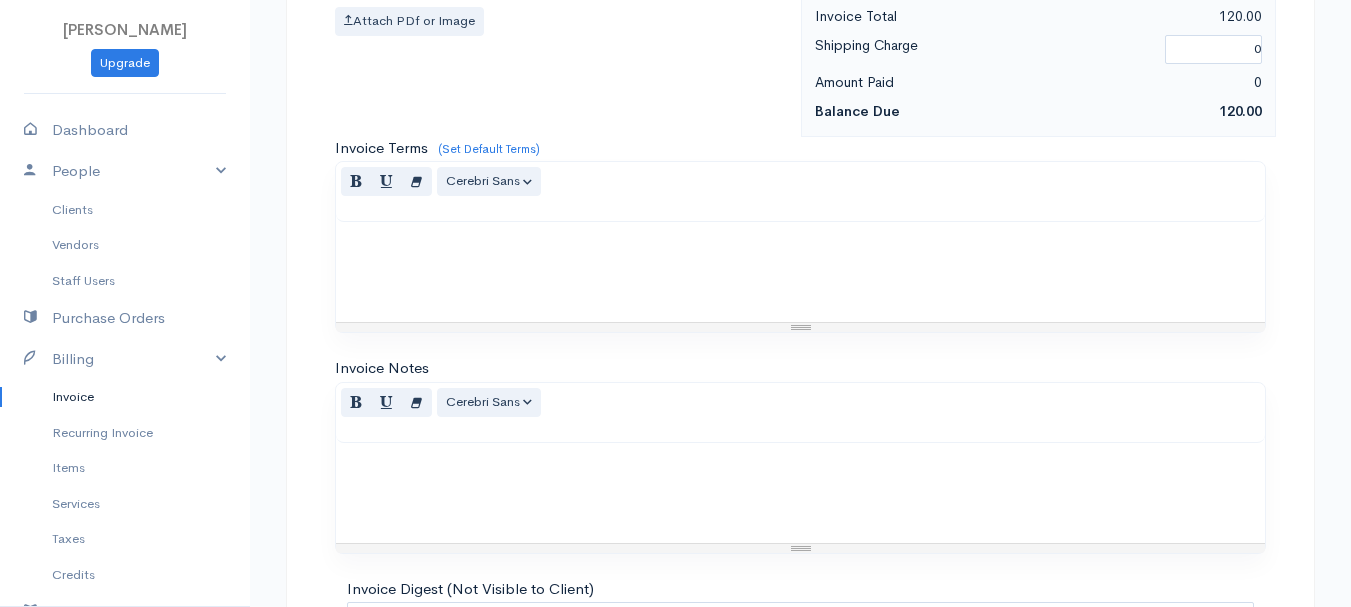 scroll, scrollTop: 1122, scrollLeft: 0, axis: vertical 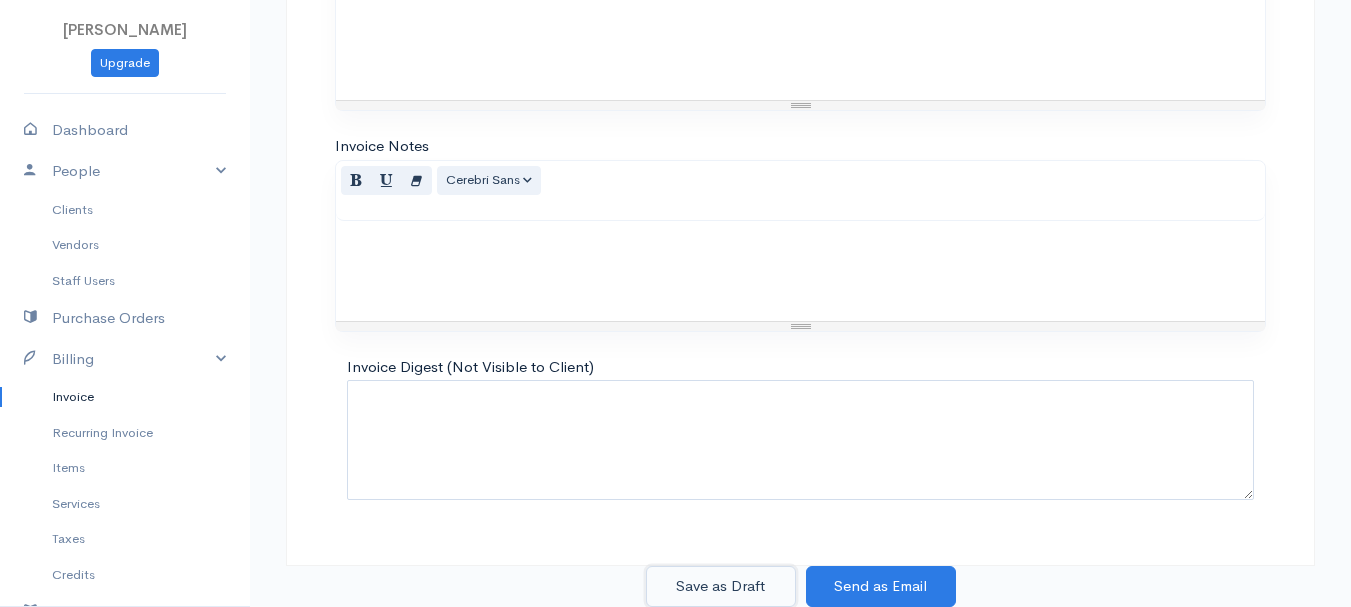 click on "Save as Draft" at bounding box center [721, 586] 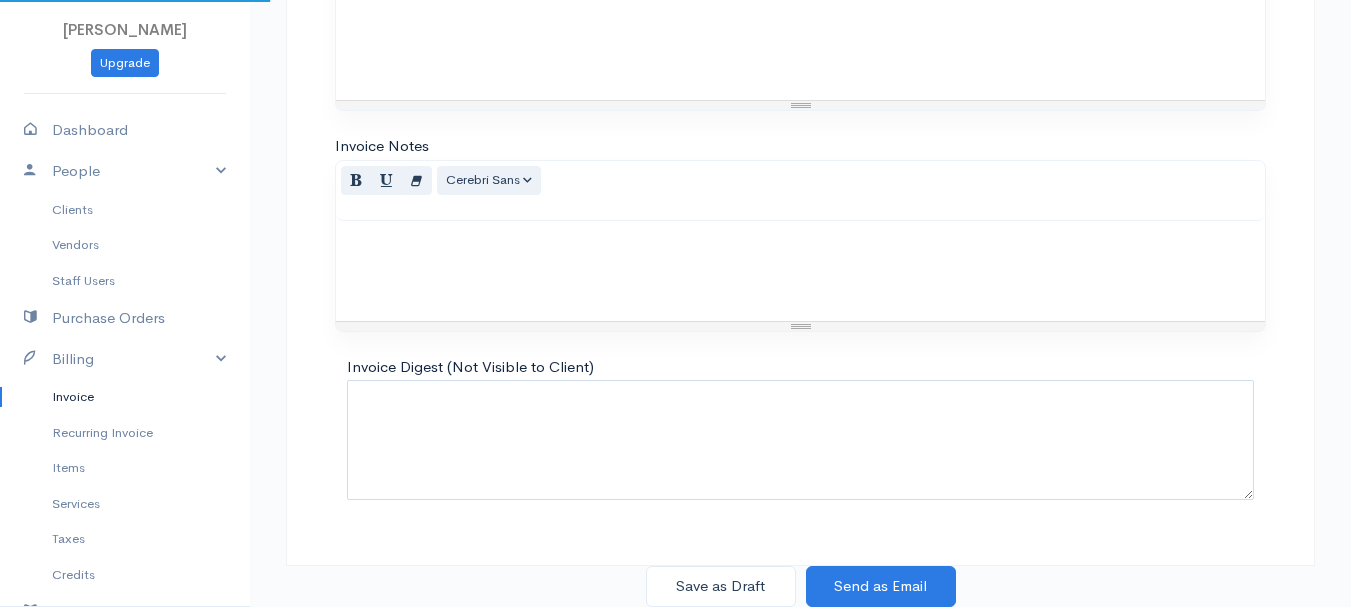scroll, scrollTop: 0, scrollLeft: 0, axis: both 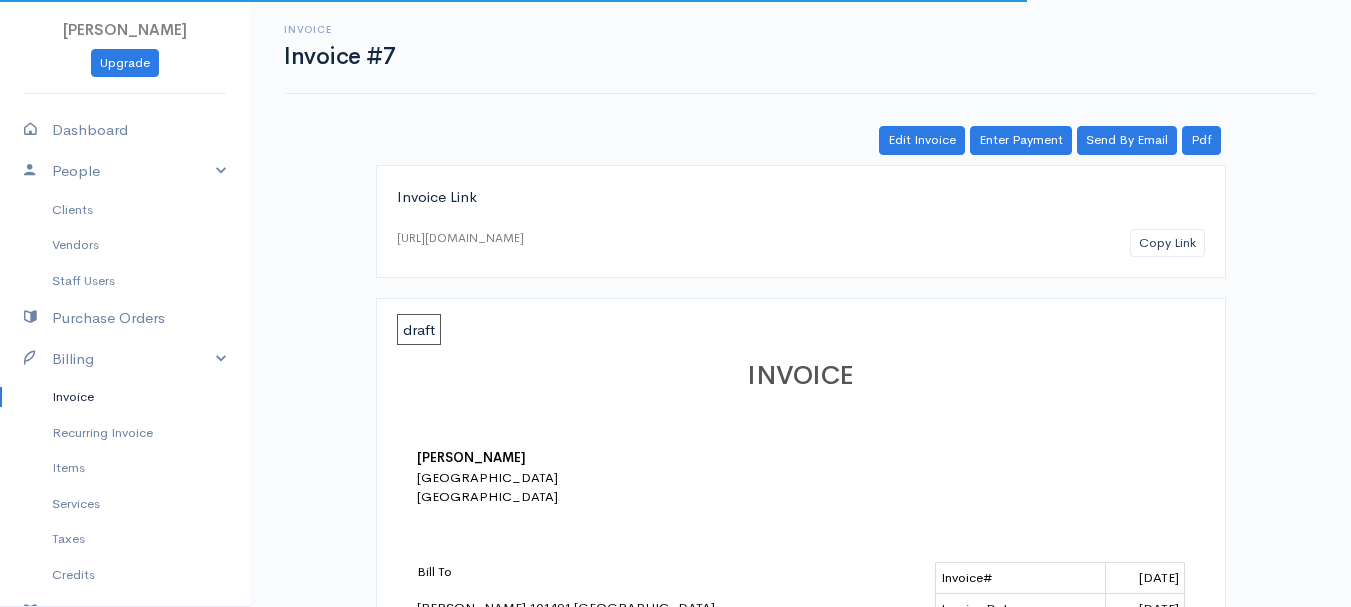 drag, startPoint x: 63, startPoint y: 391, endPoint x: 195, endPoint y: 390, distance: 132.00378 